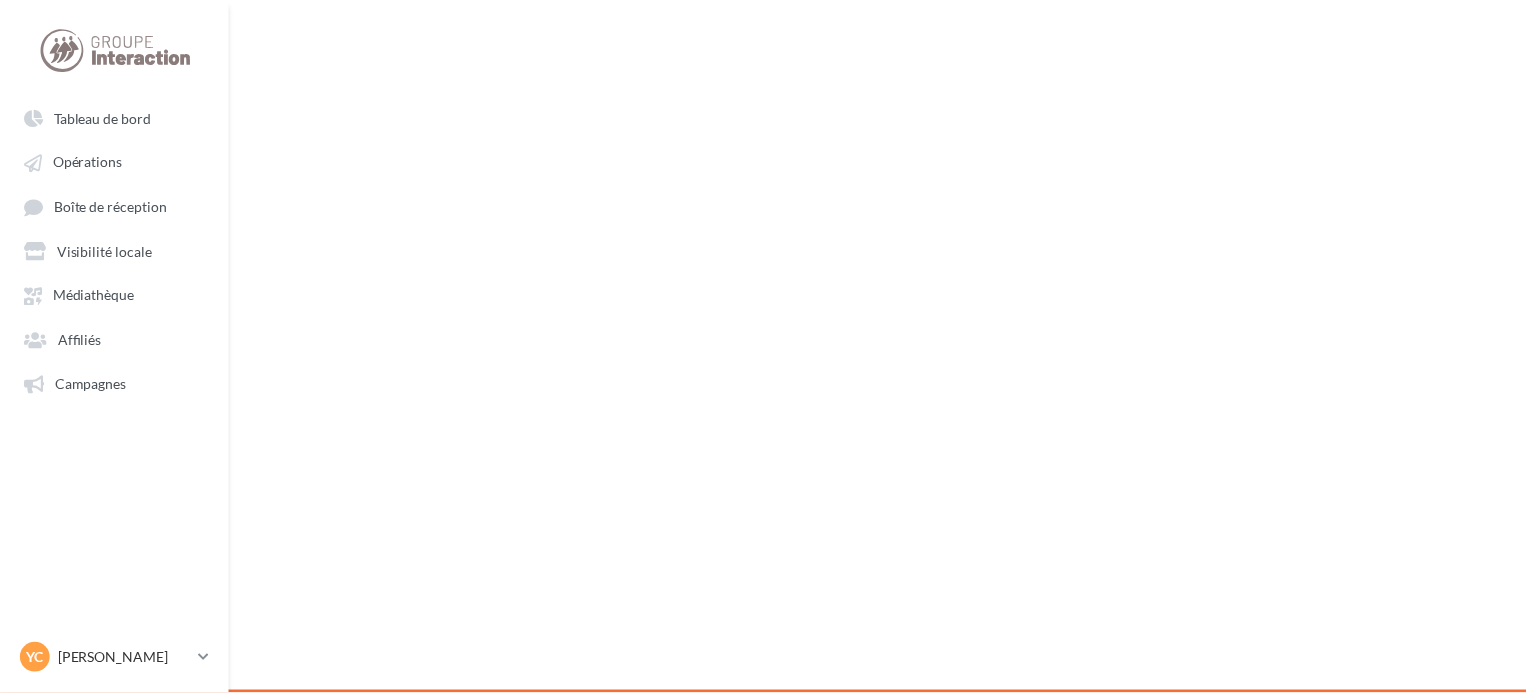 scroll, scrollTop: 0, scrollLeft: 0, axis: both 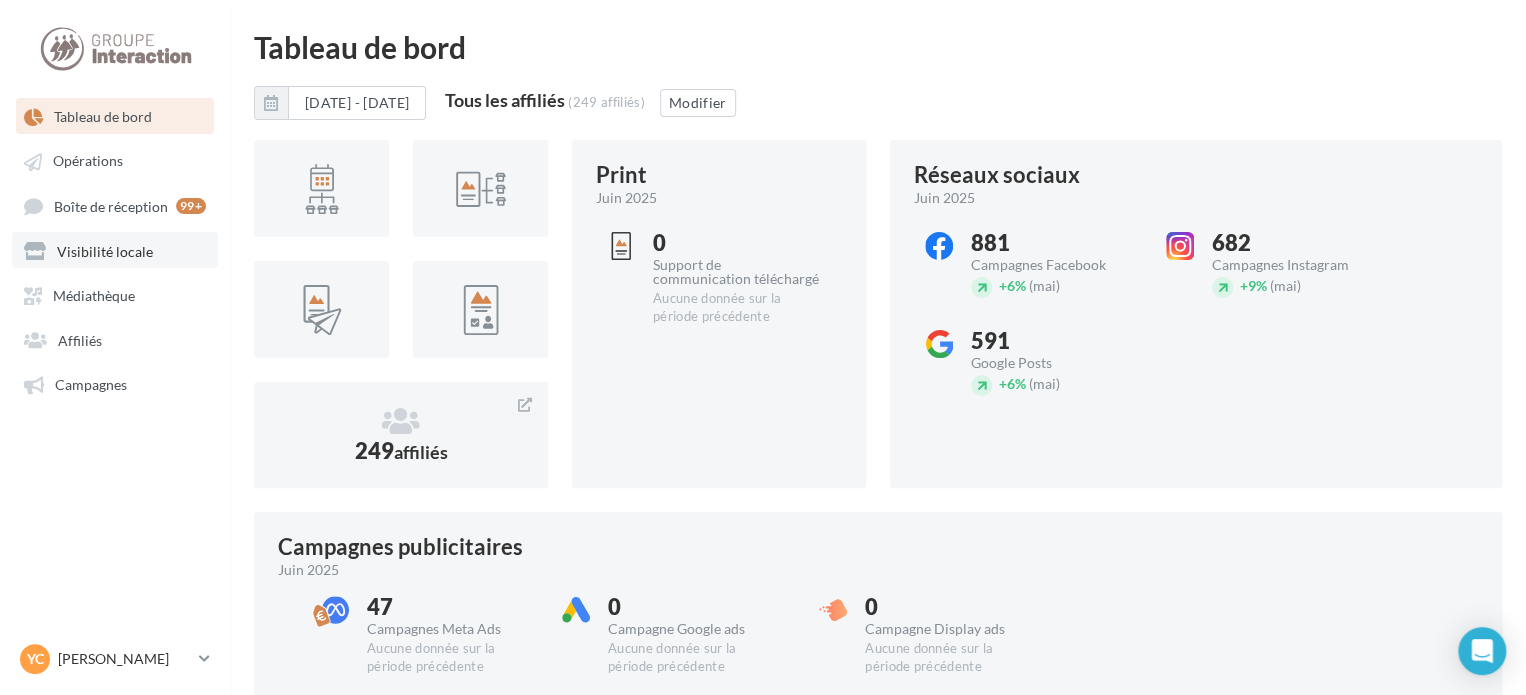 click on "Visibilité locale" at bounding box center (105, 250) 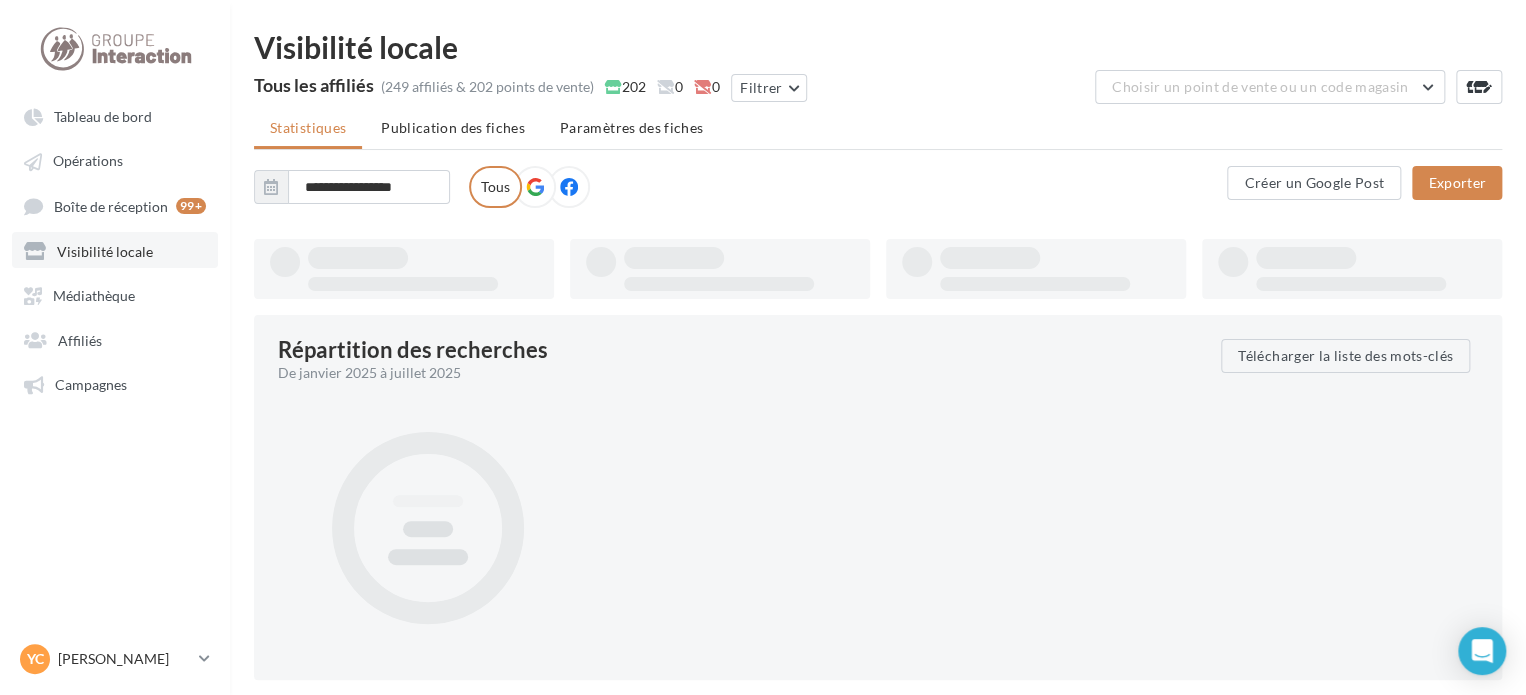 type on "**********" 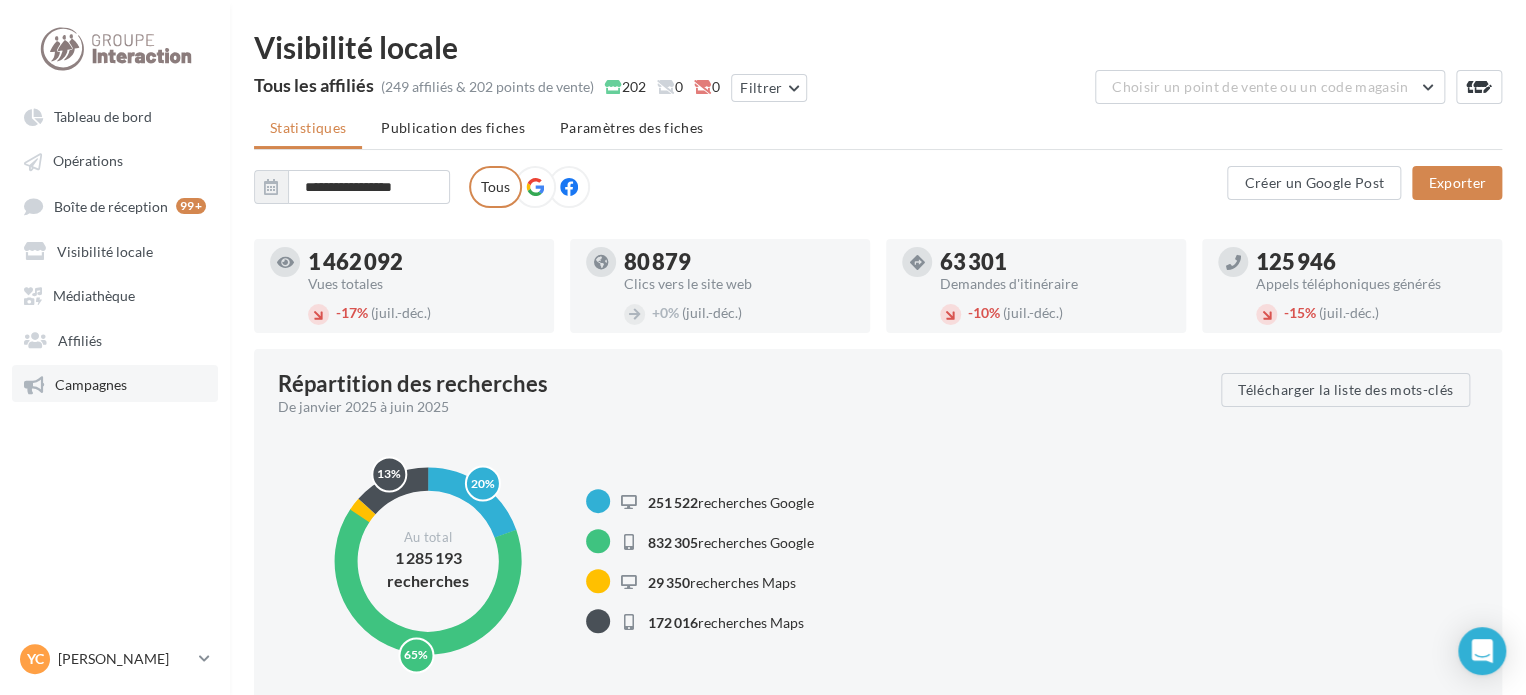 click on "Campagnes" at bounding box center [91, 384] 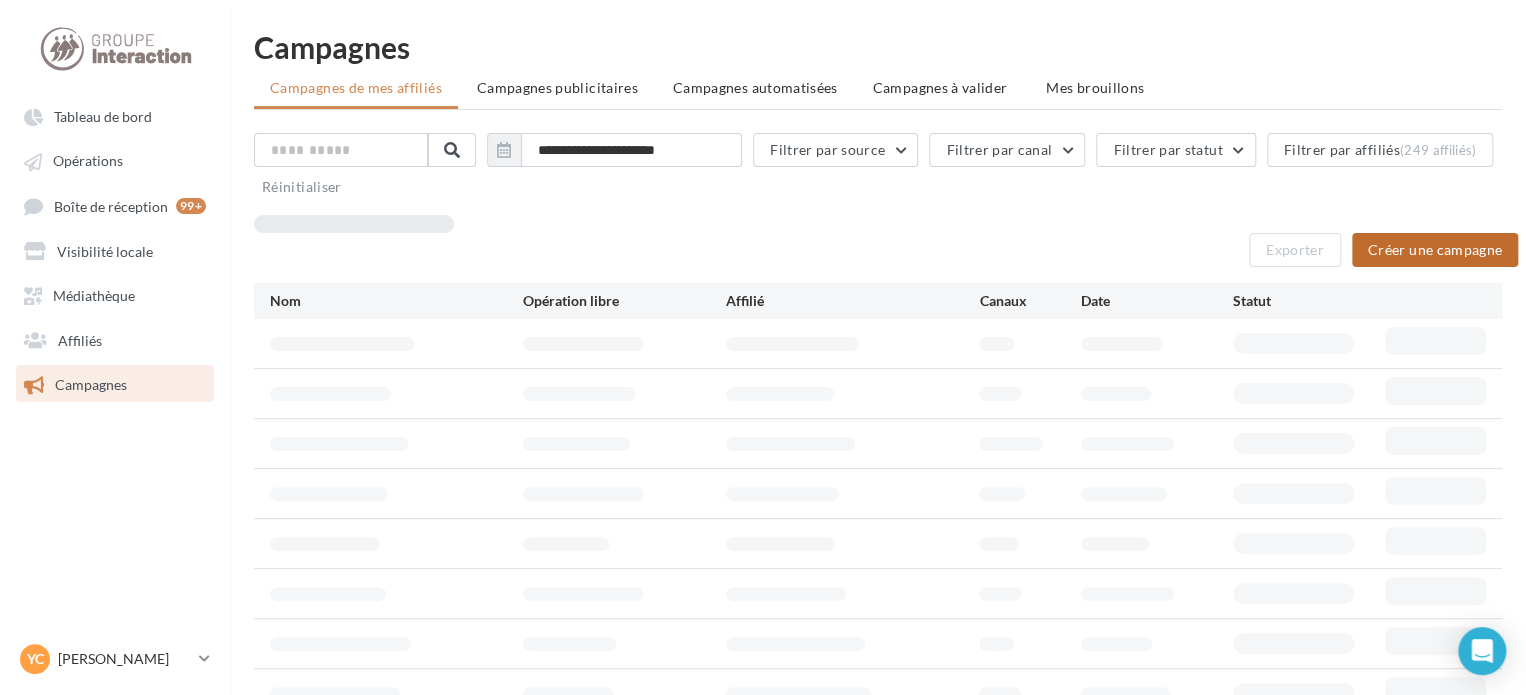 click on "Créer une campagne" at bounding box center (1435, 250) 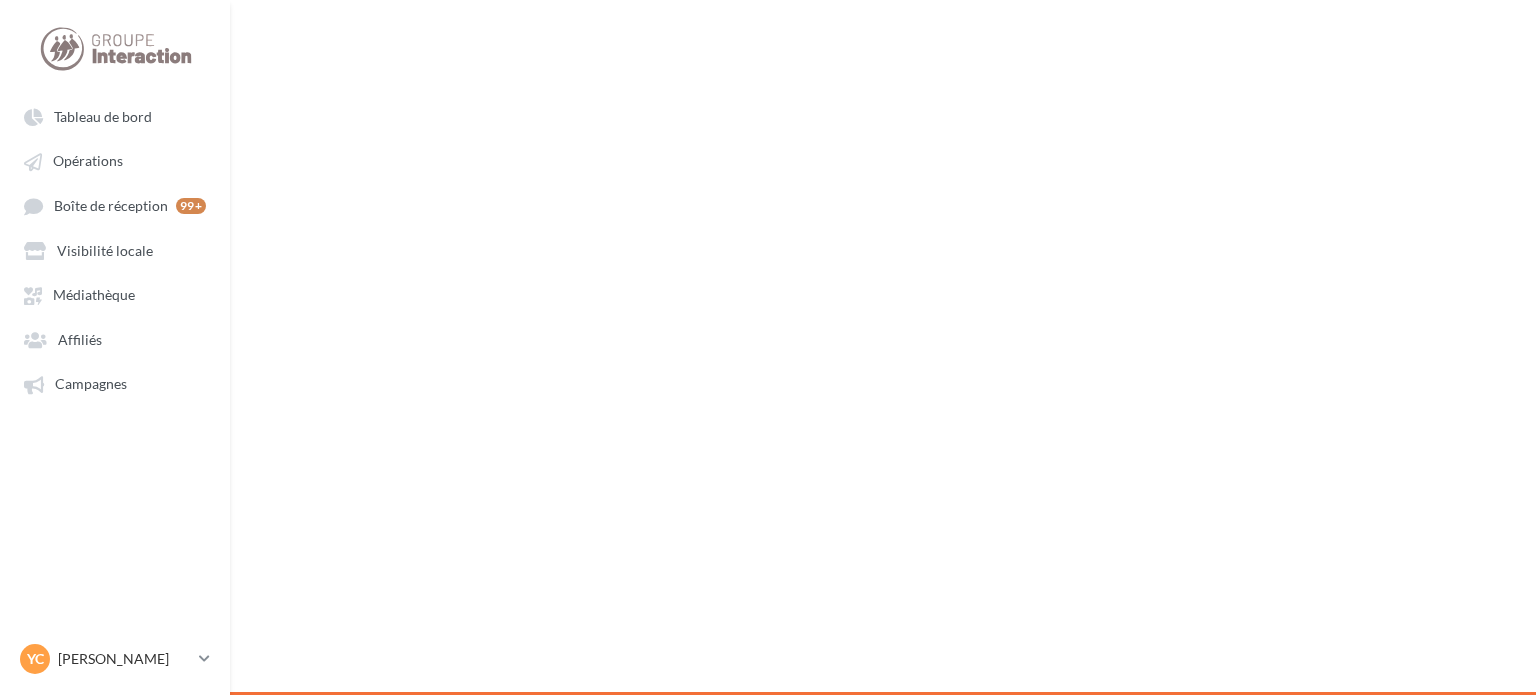 scroll, scrollTop: 0, scrollLeft: 0, axis: both 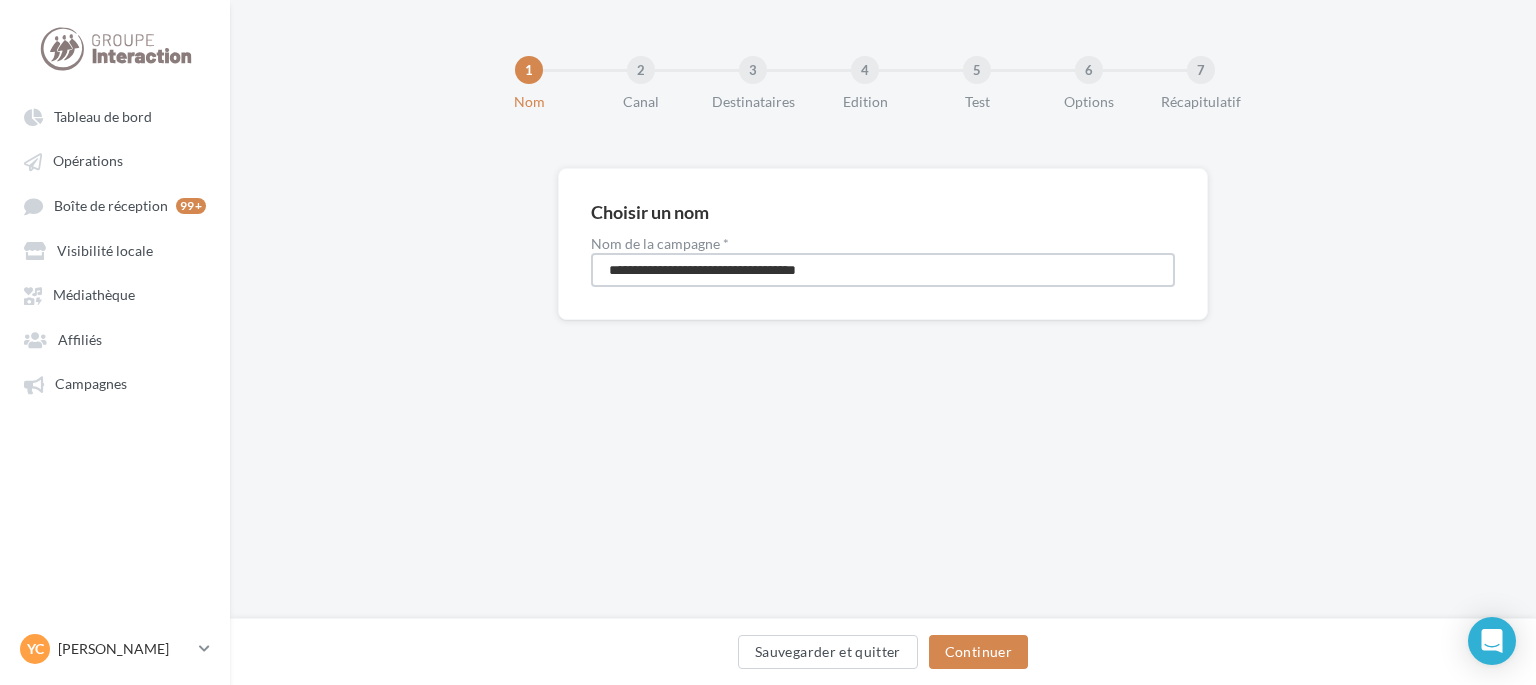 drag, startPoint x: 960, startPoint y: 260, endPoint x: 416, endPoint y: 288, distance: 544.7201 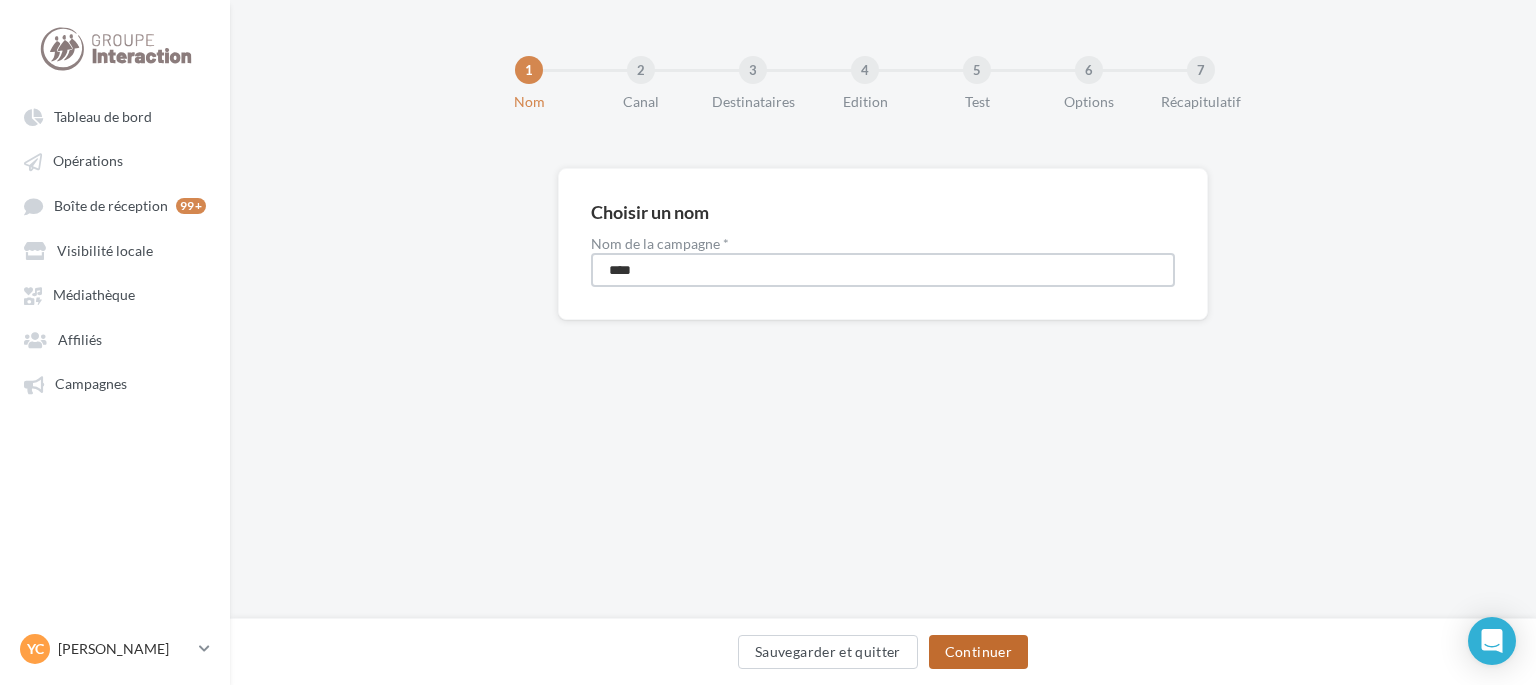type on "****" 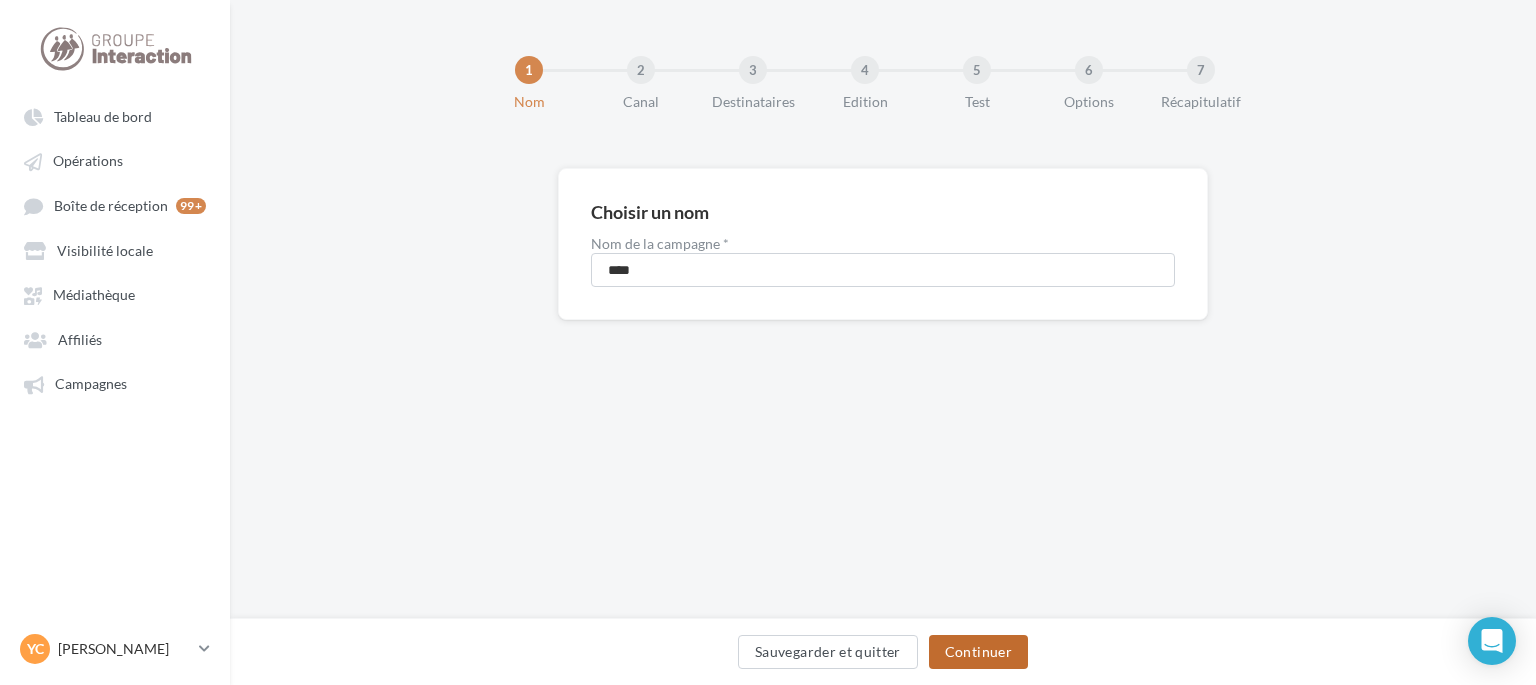 click on "Continuer" at bounding box center (978, 652) 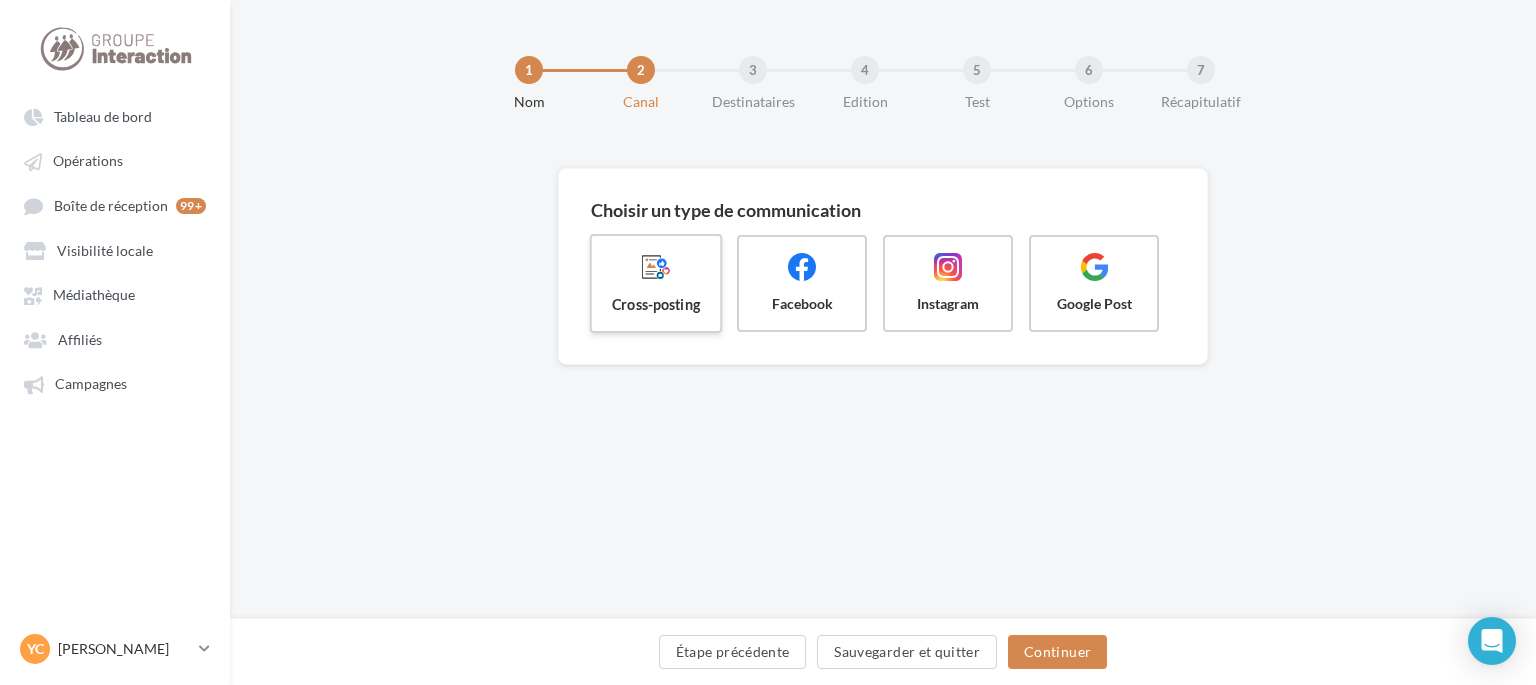 click on "Cross-posting" at bounding box center (656, 304) 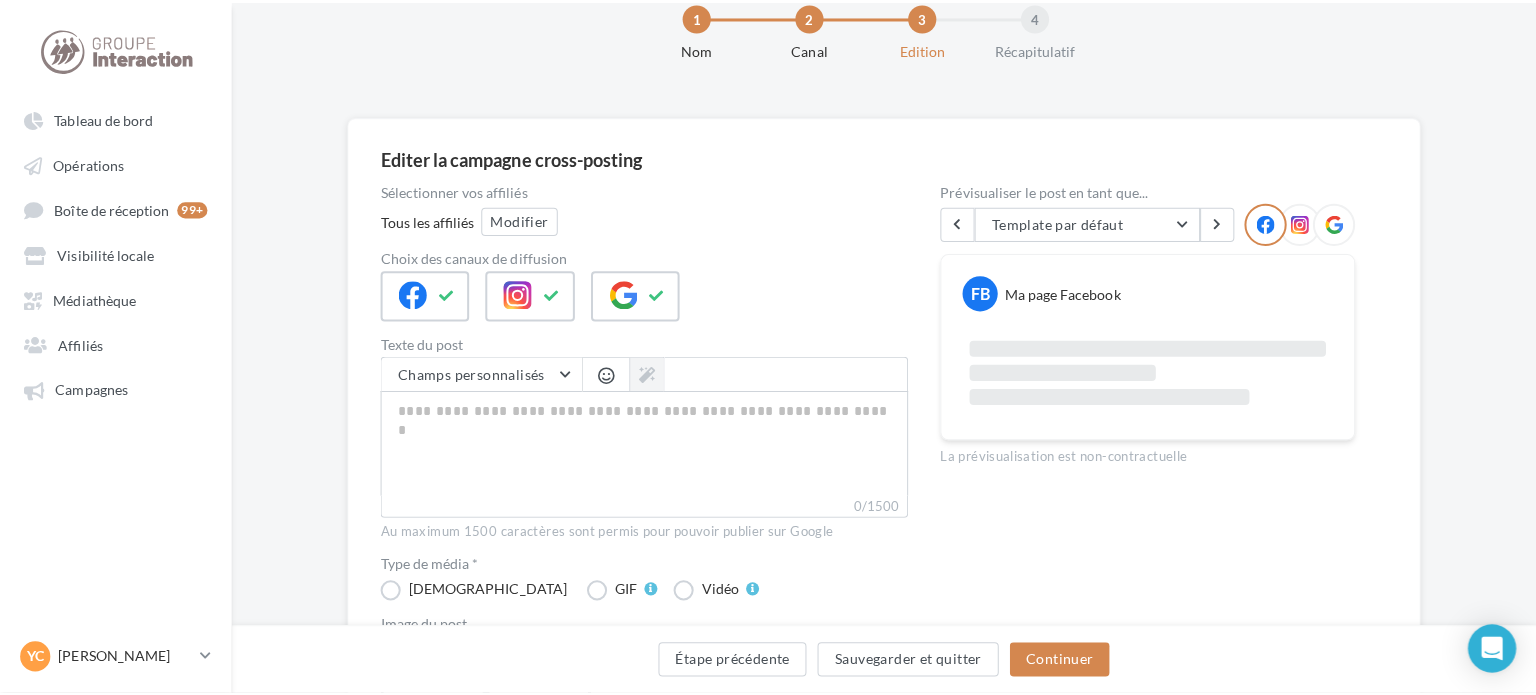 scroll, scrollTop: 100, scrollLeft: 0, axis: vertical 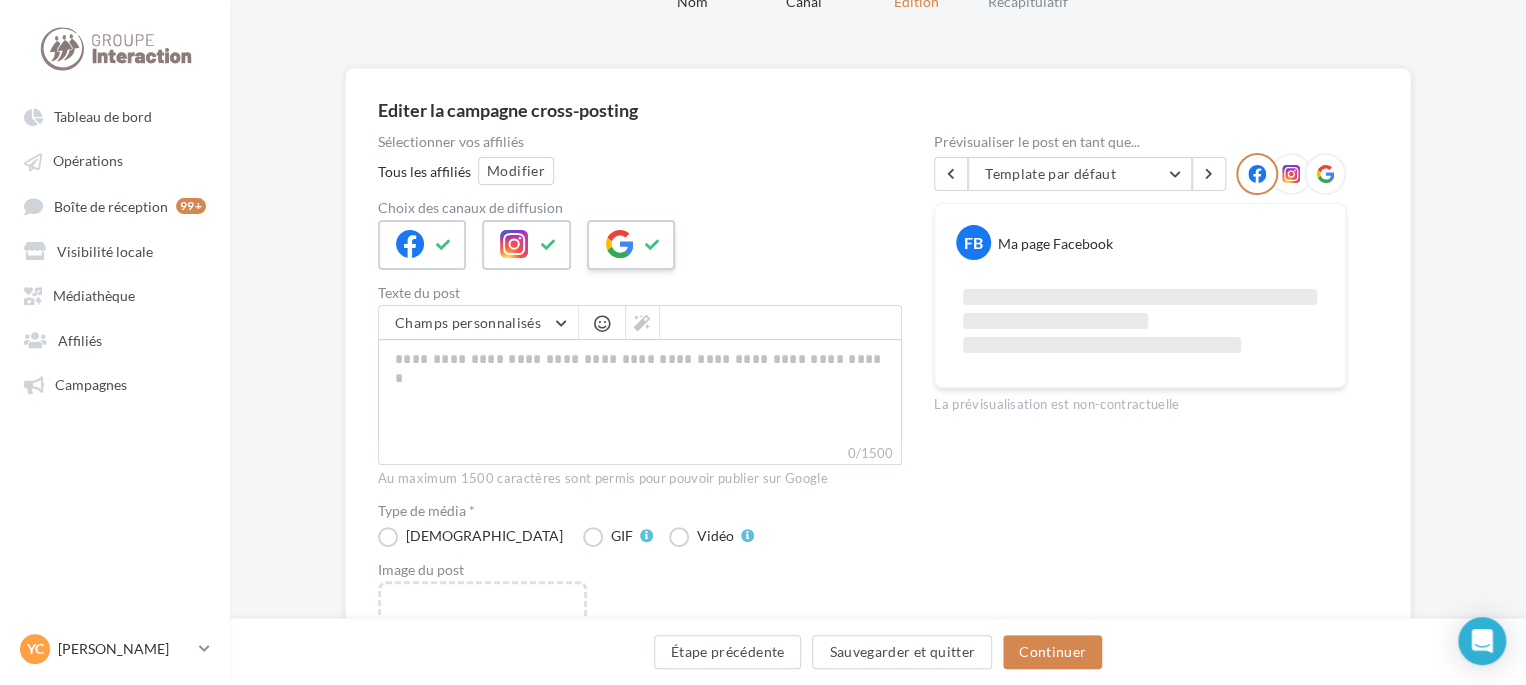 click at bounding box center [619, 244] 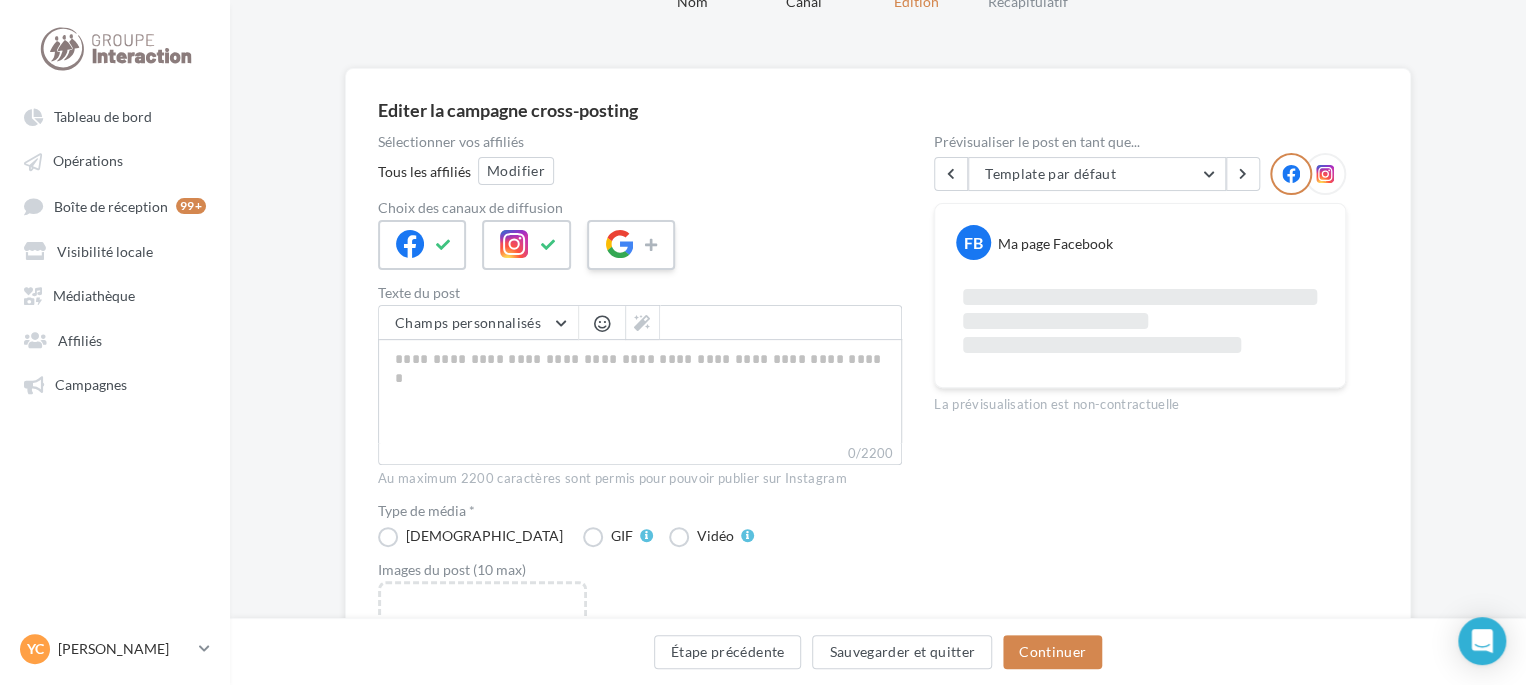 click at bounding box center [619, 244] 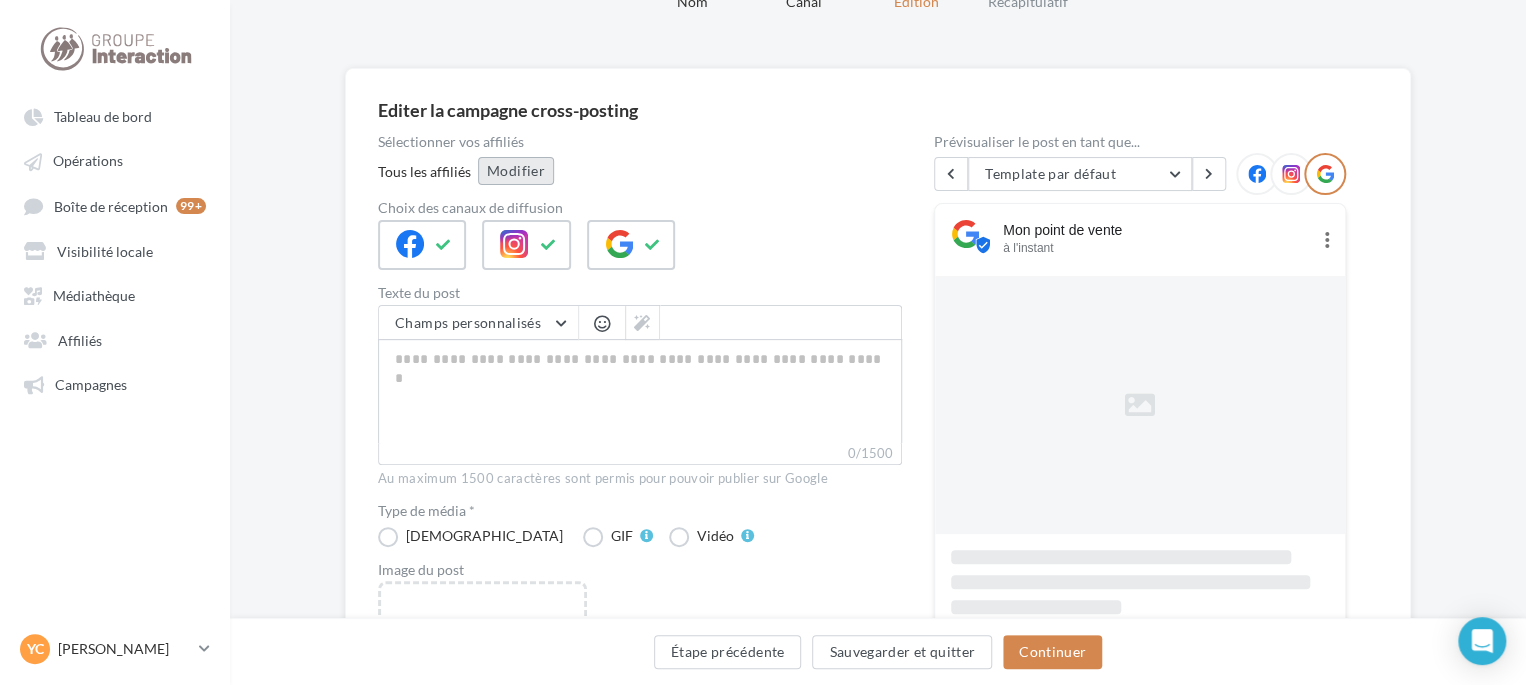 click on "Modifier" at bounding box center (516, 171) 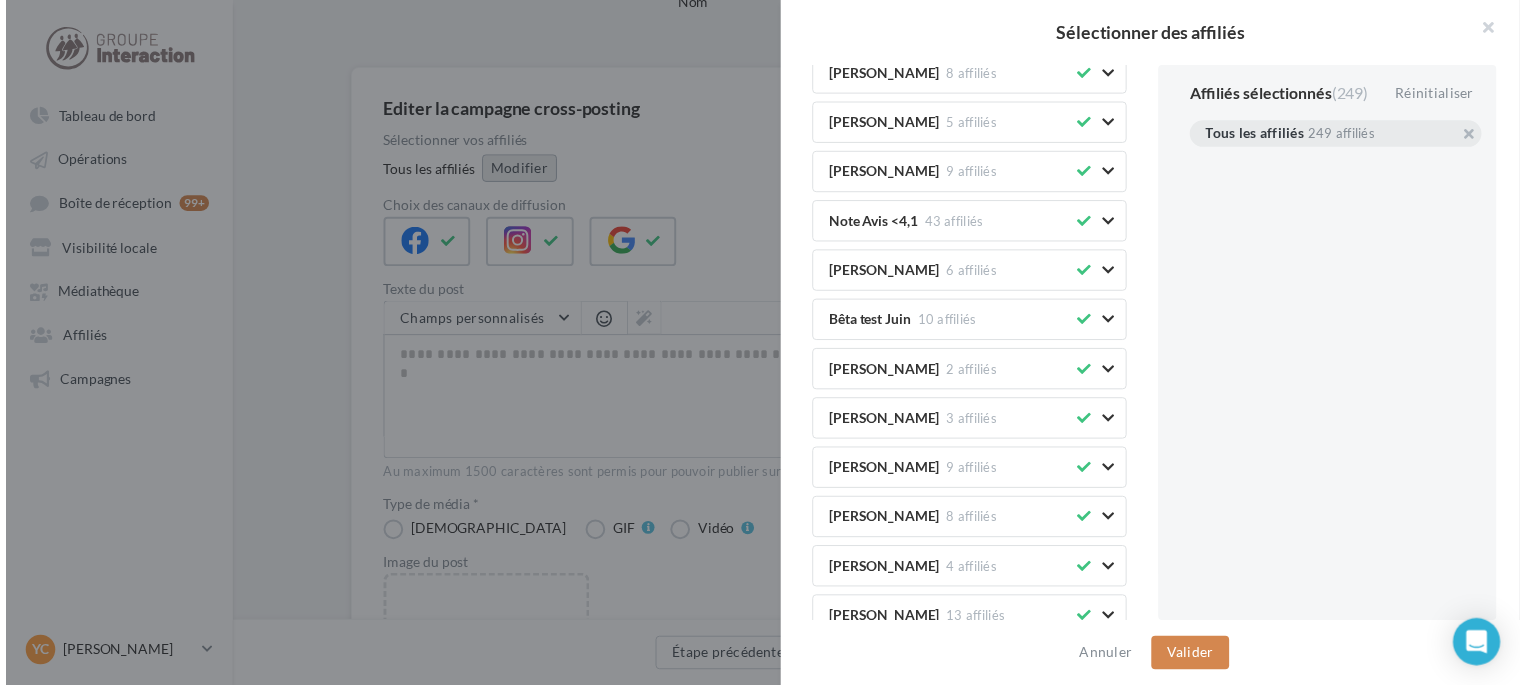 scroll, scrollTop: 0, scrollLeft: 0, axis: both 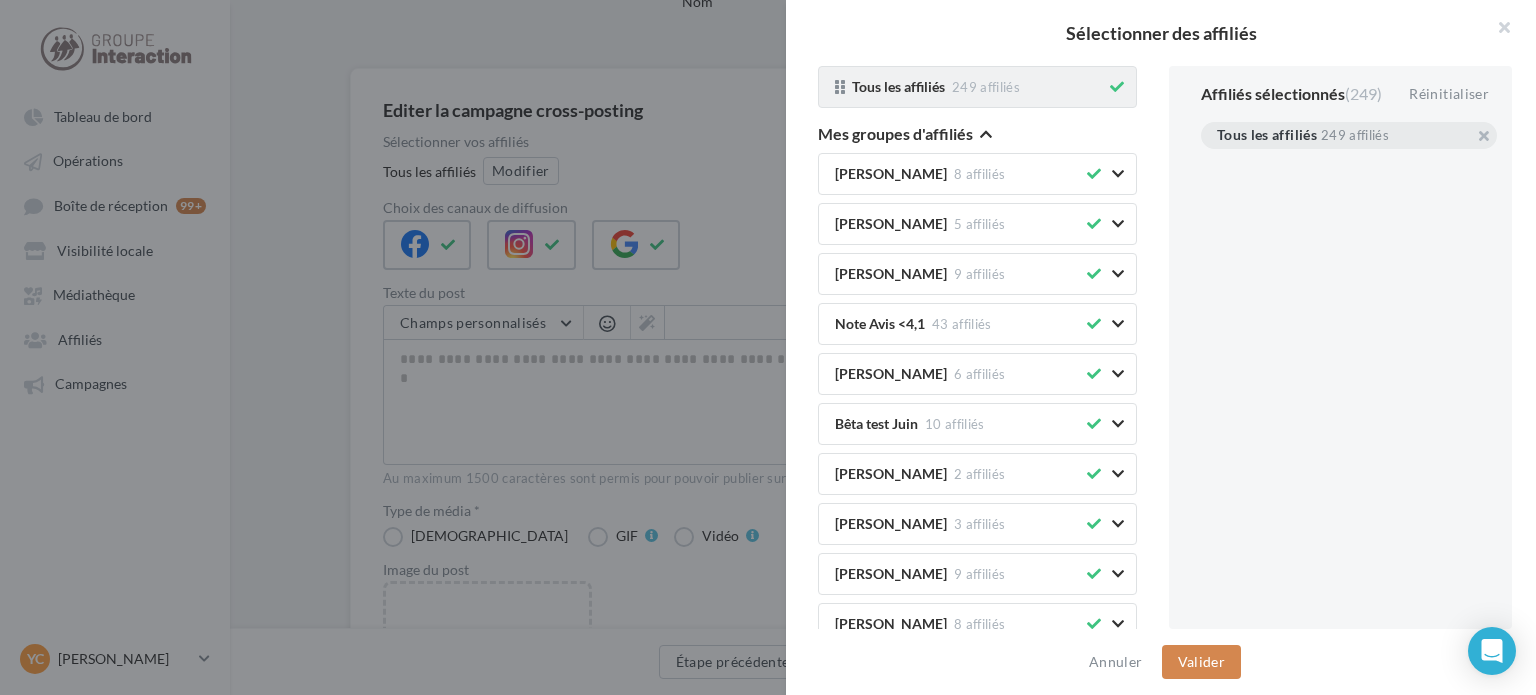 click on "Tous les affiliés
249 affiliés" at bounding box center (977, 87) 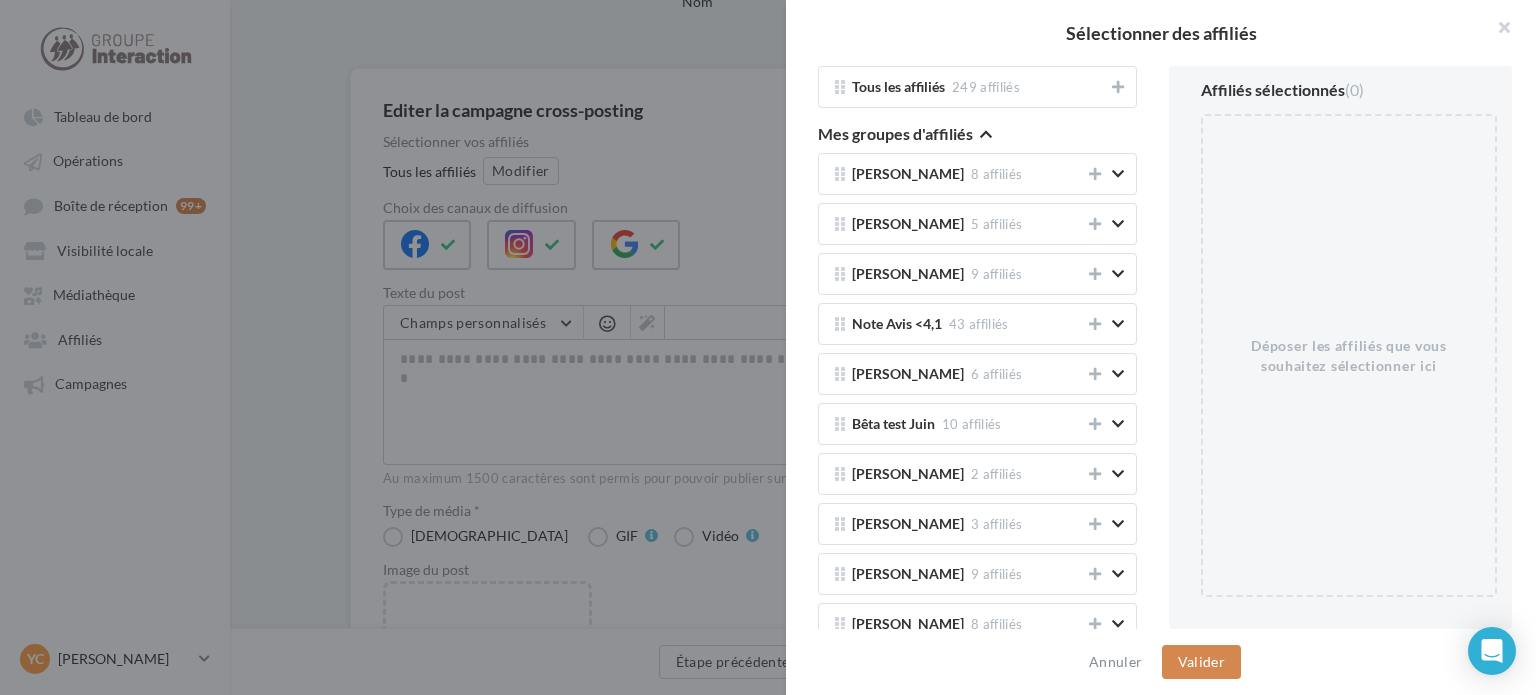 click at bounding box center [986, 134] 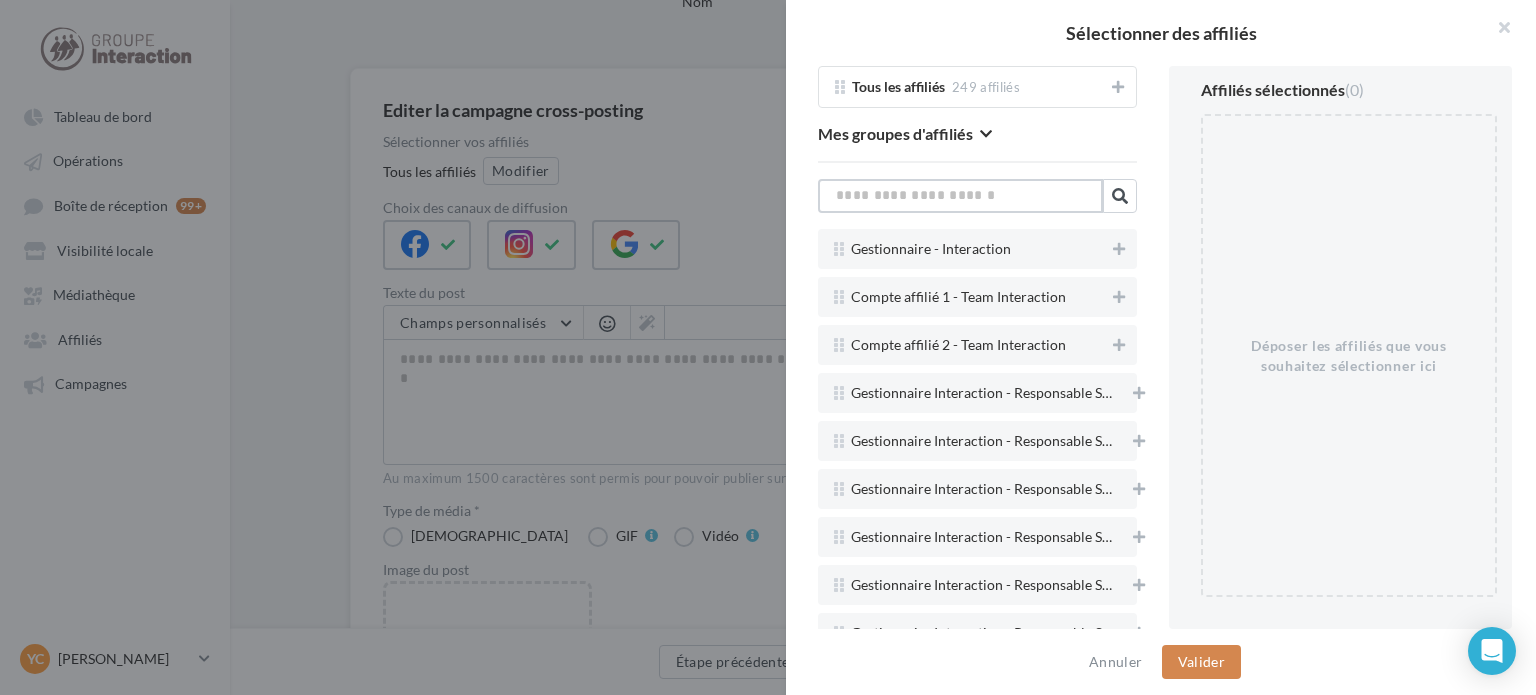 click at bounding box center (960, 196) 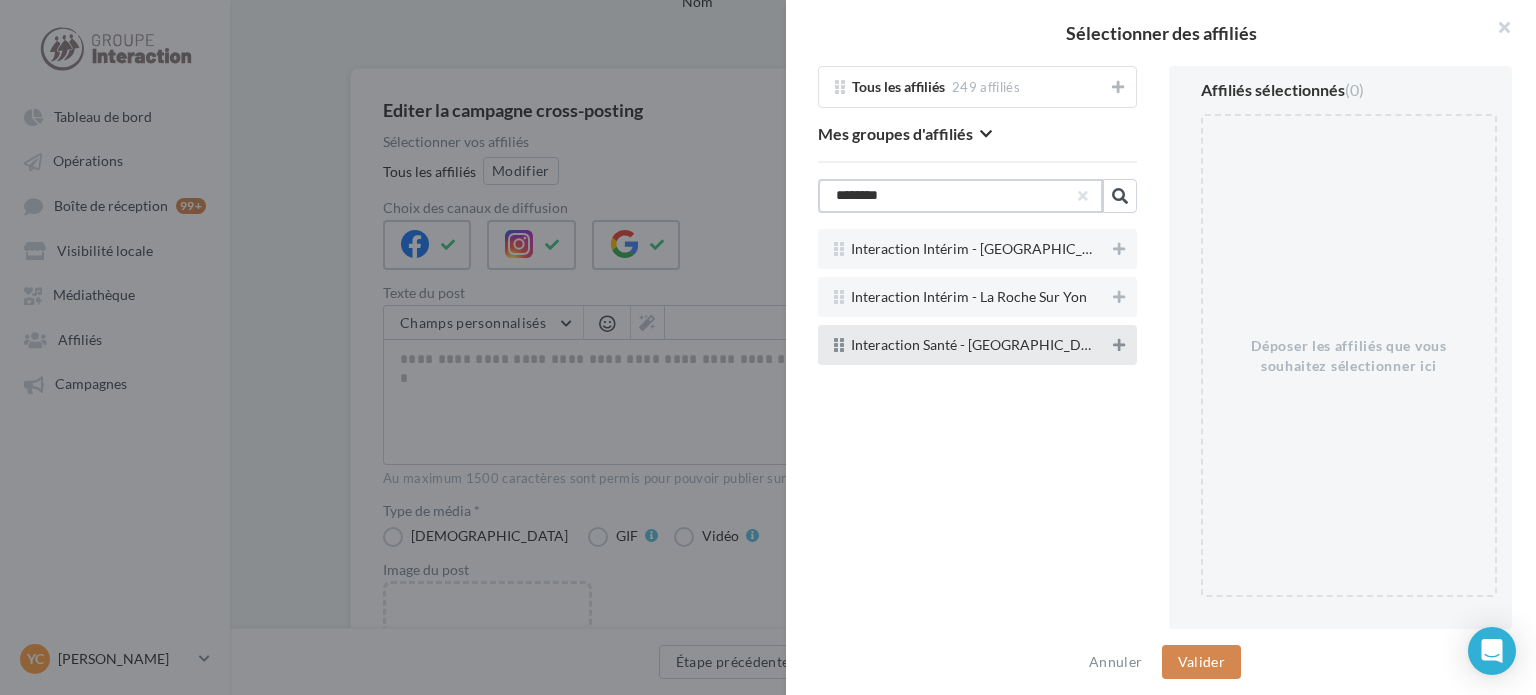 type on "********" 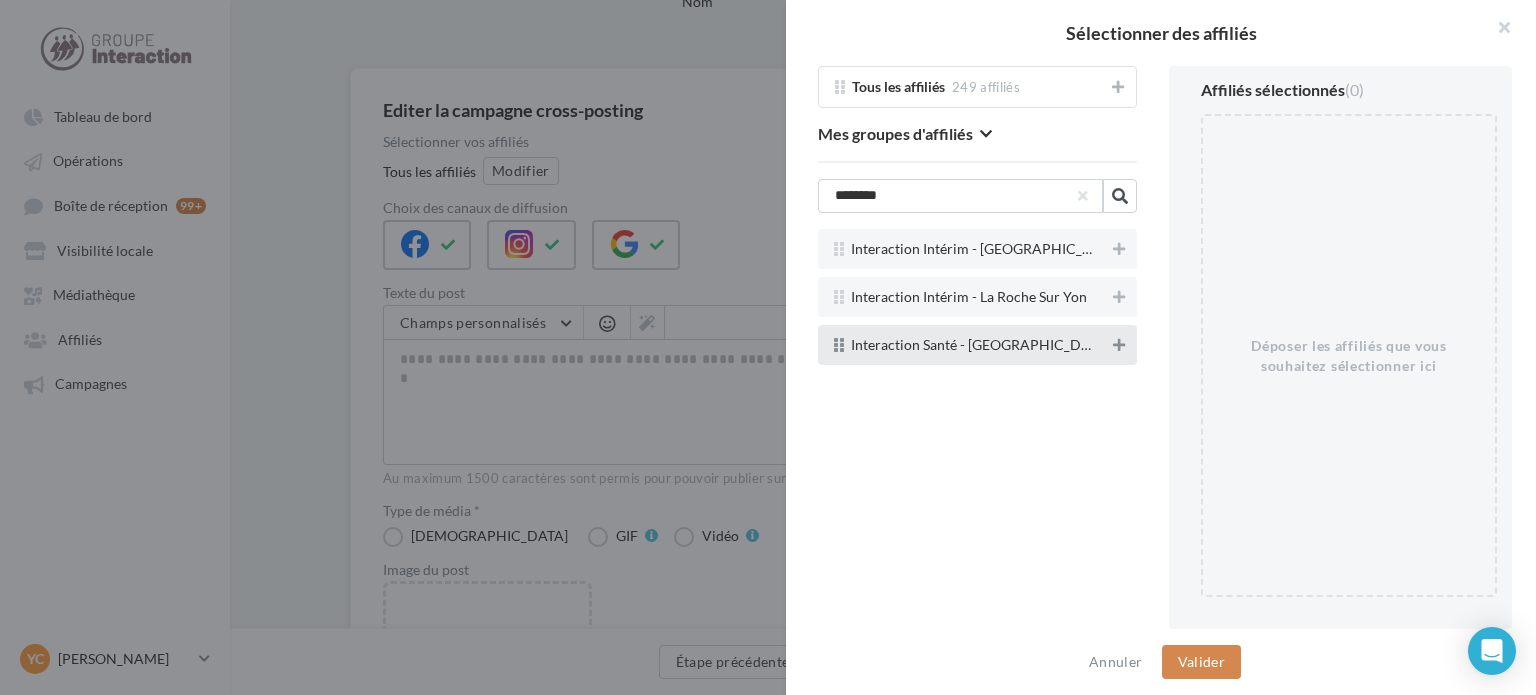 click at bounding box center [1119, 345] 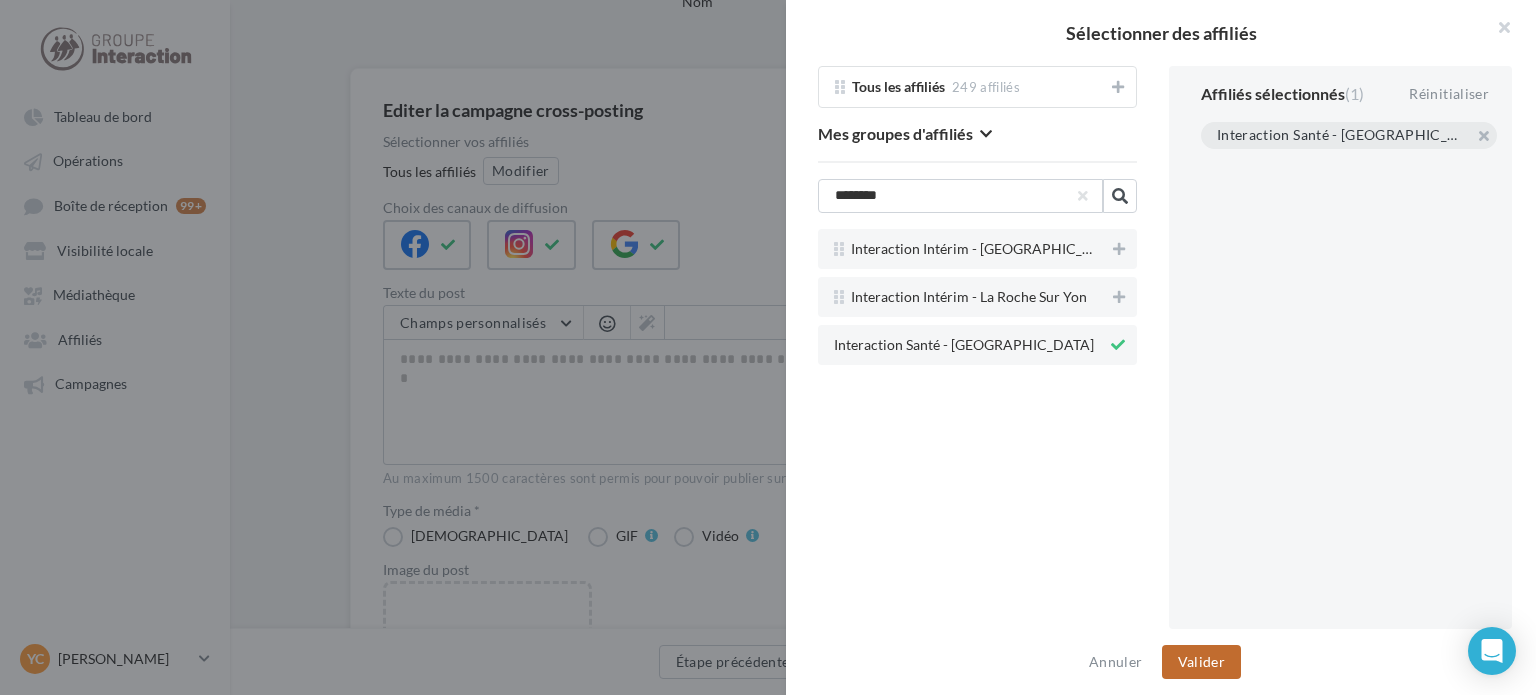 click on "Valider" at bounding box center [1201, 662] 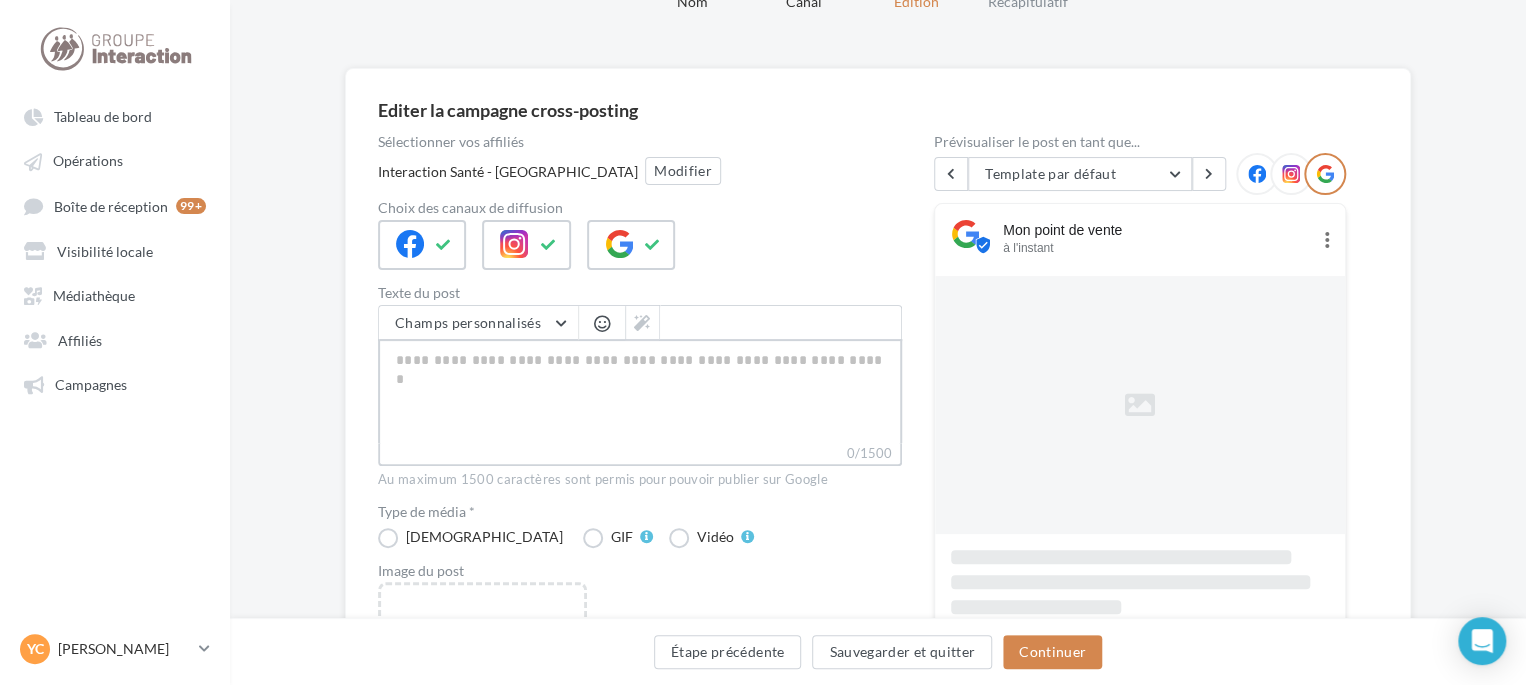 click on "0/1500" at bounding box center [640, 391] 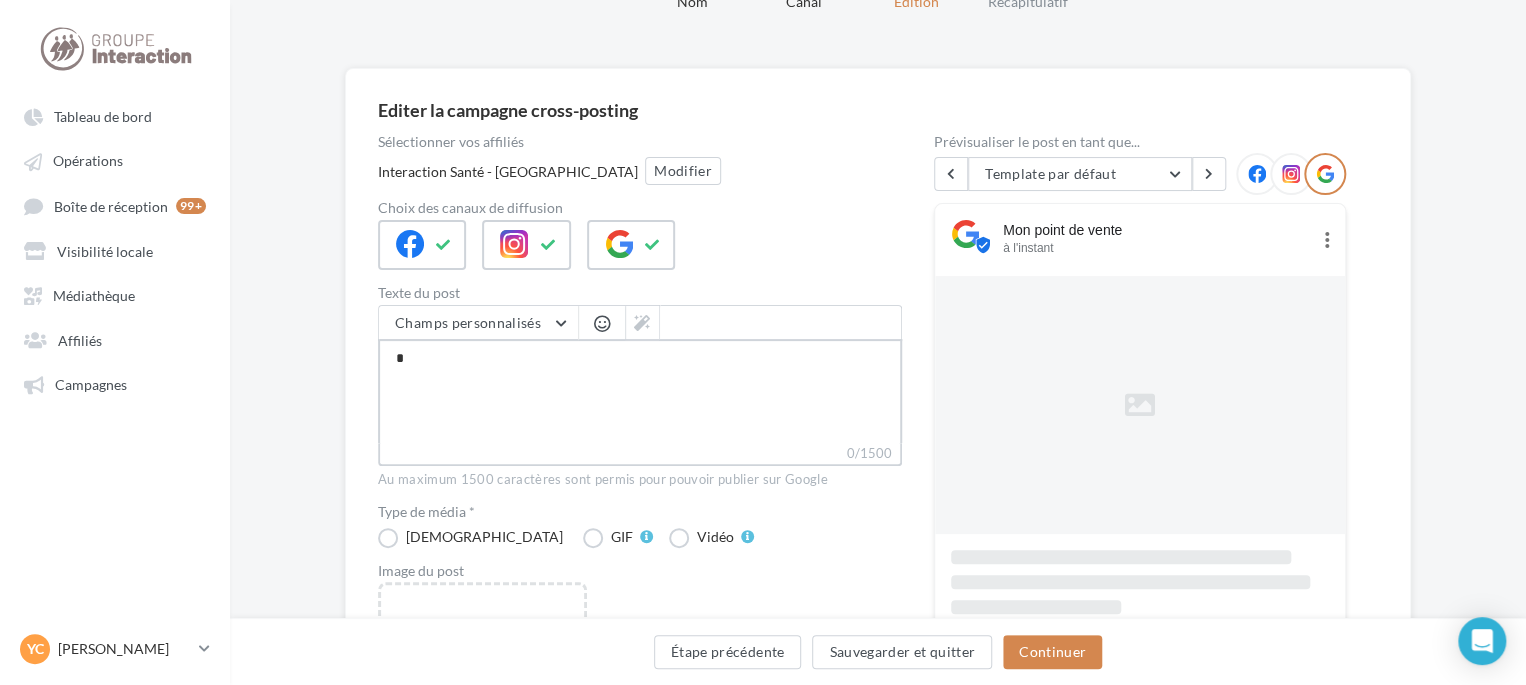 type on "**" 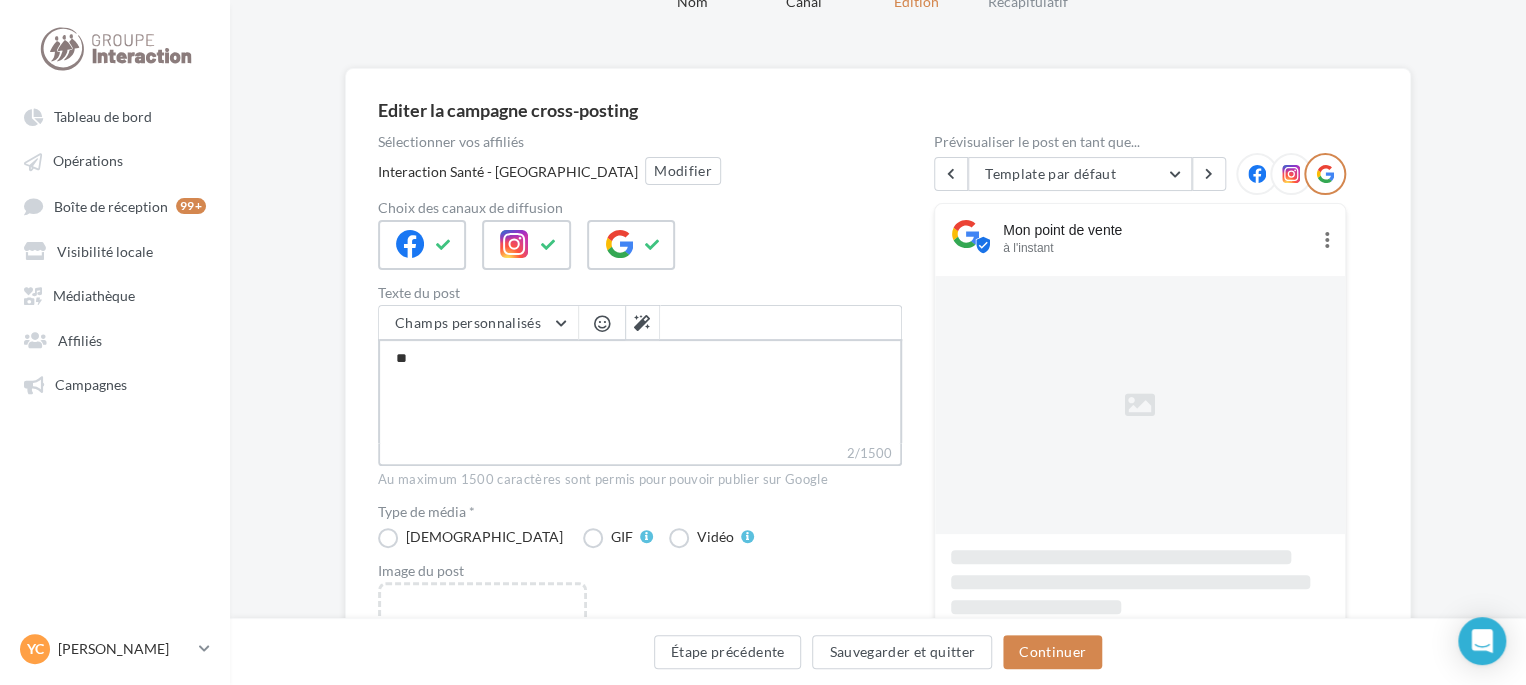 type on "***" 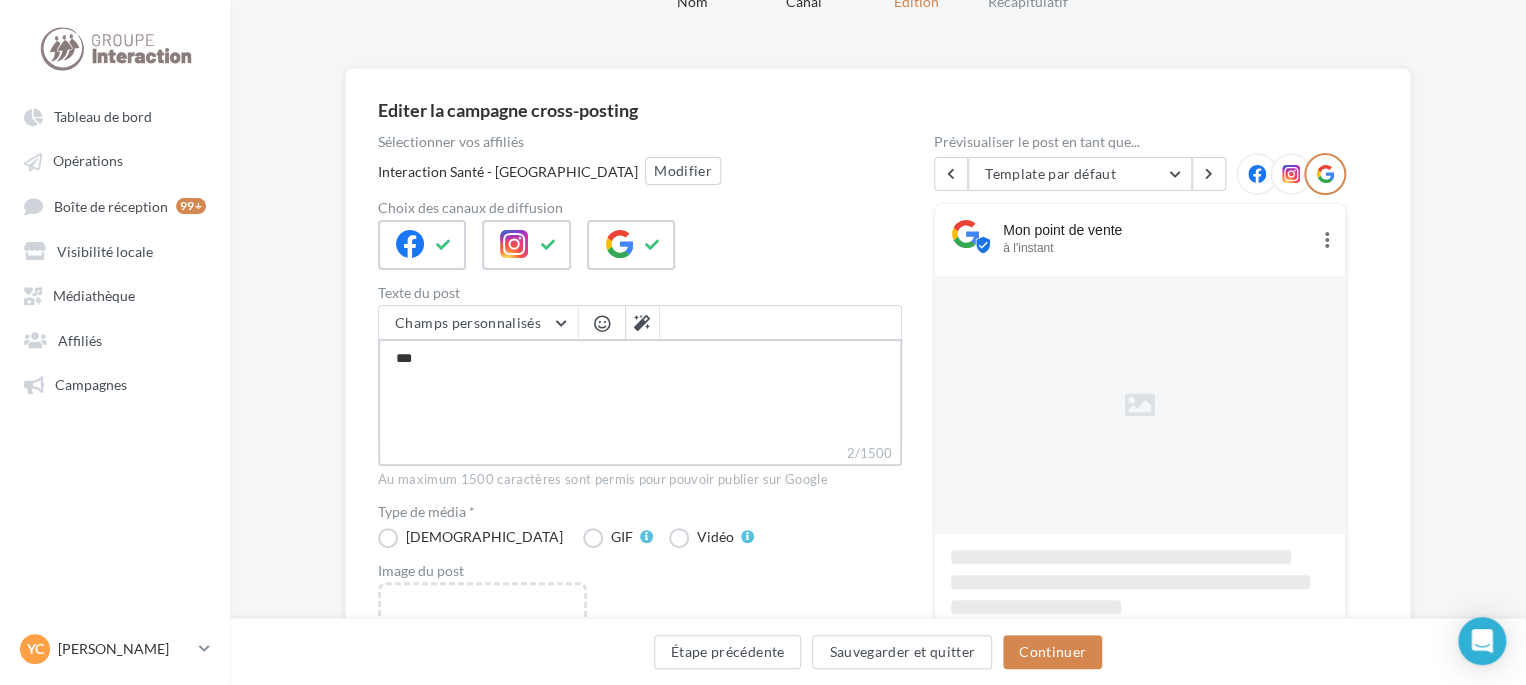 type on "****" 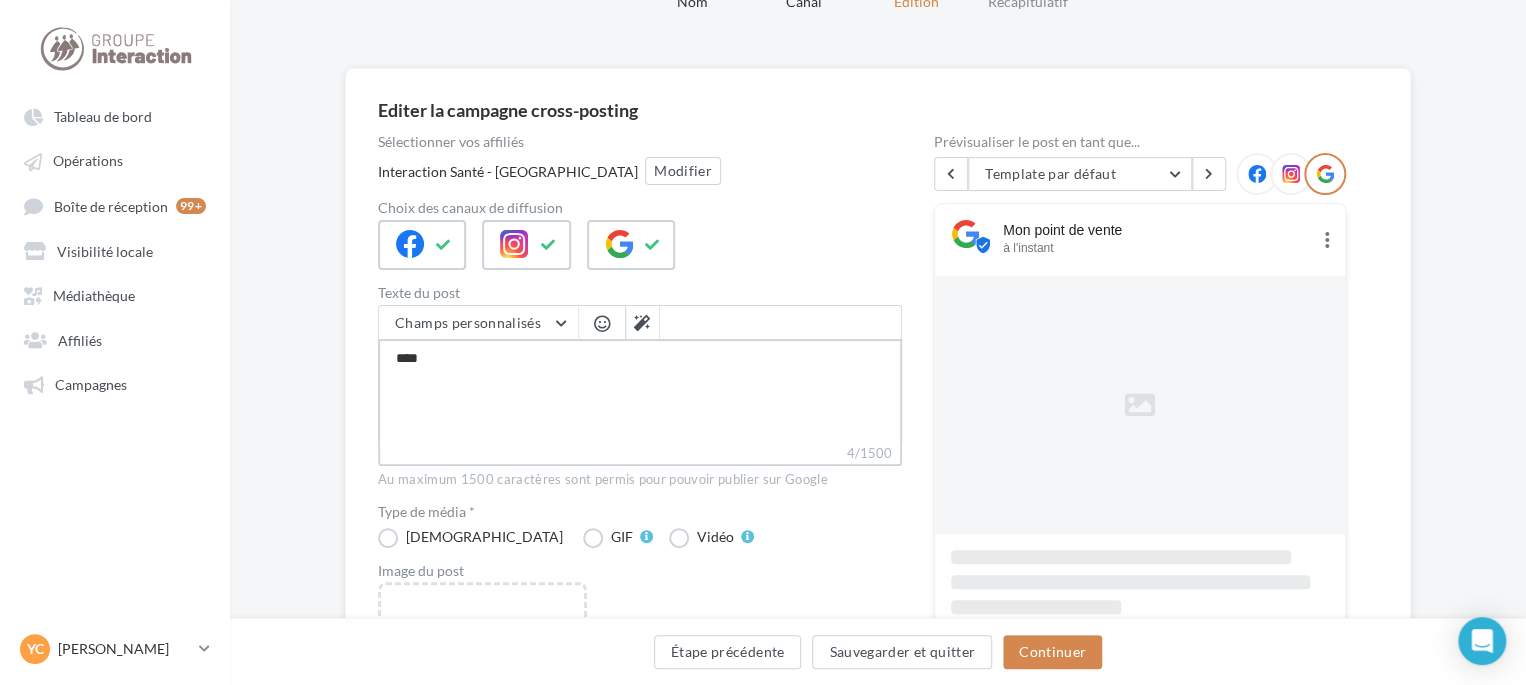 type on "***" 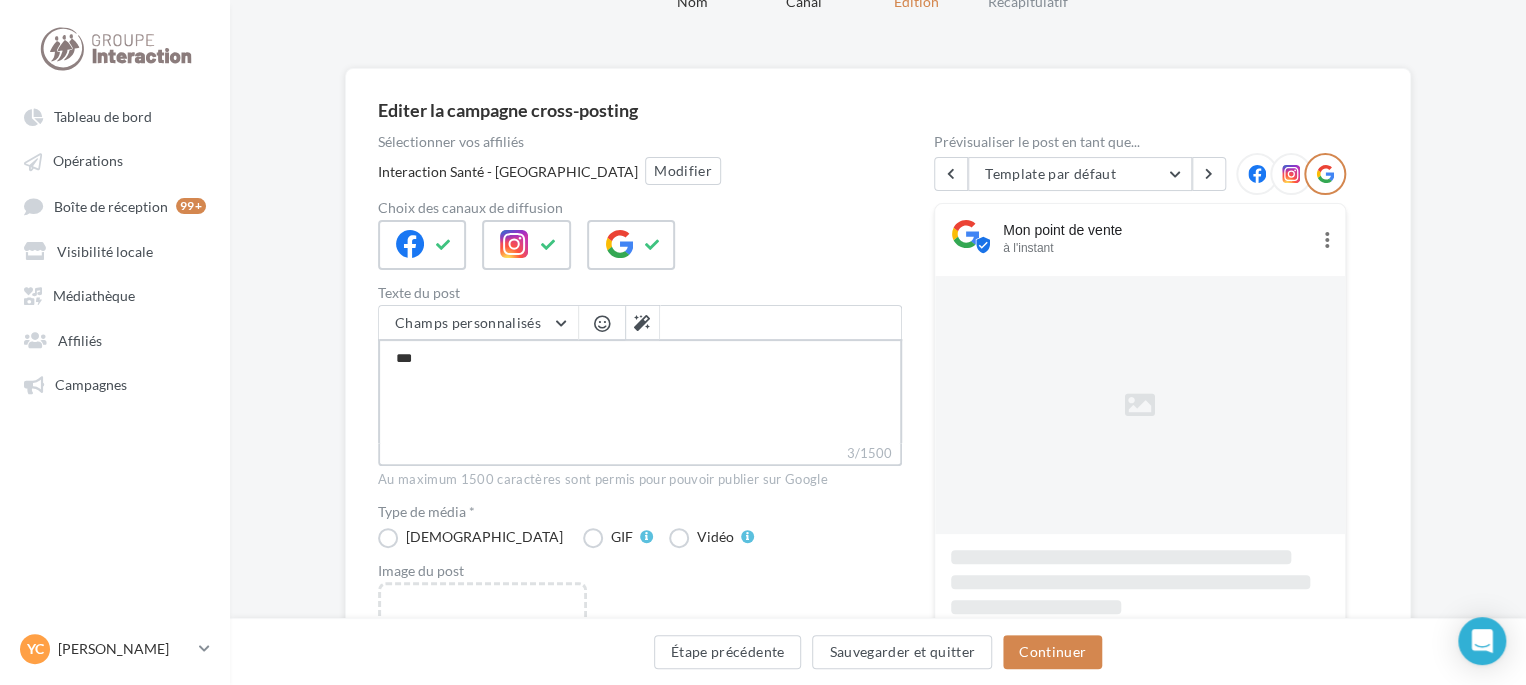type on "**" 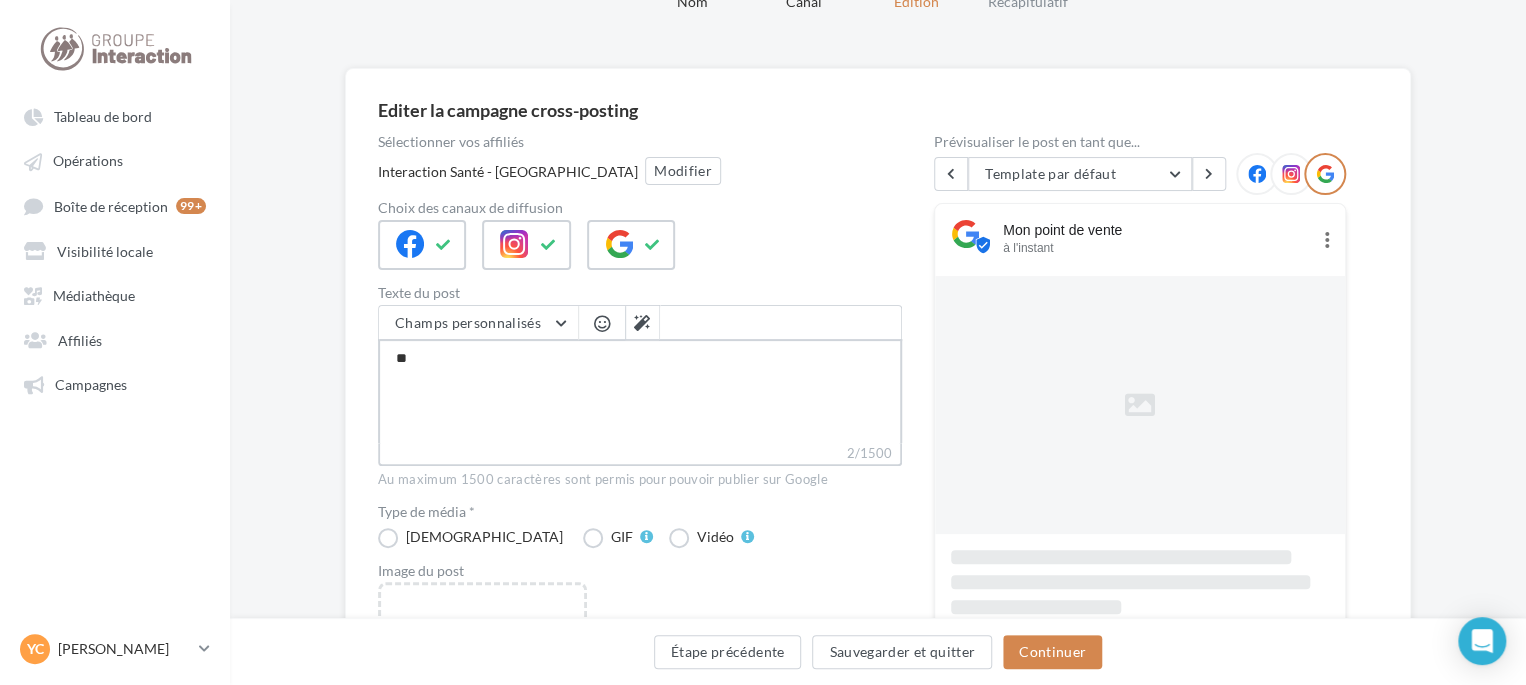 type on "***" 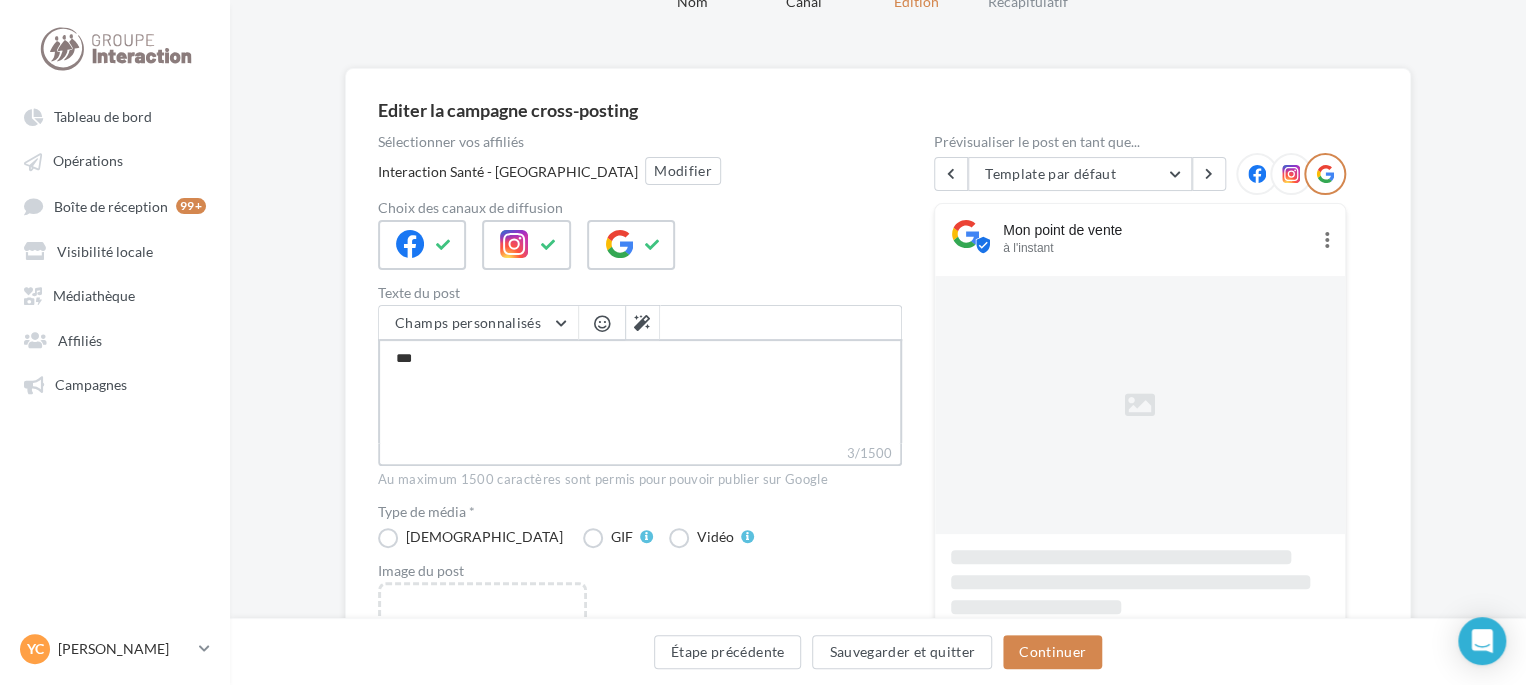 type on "****" 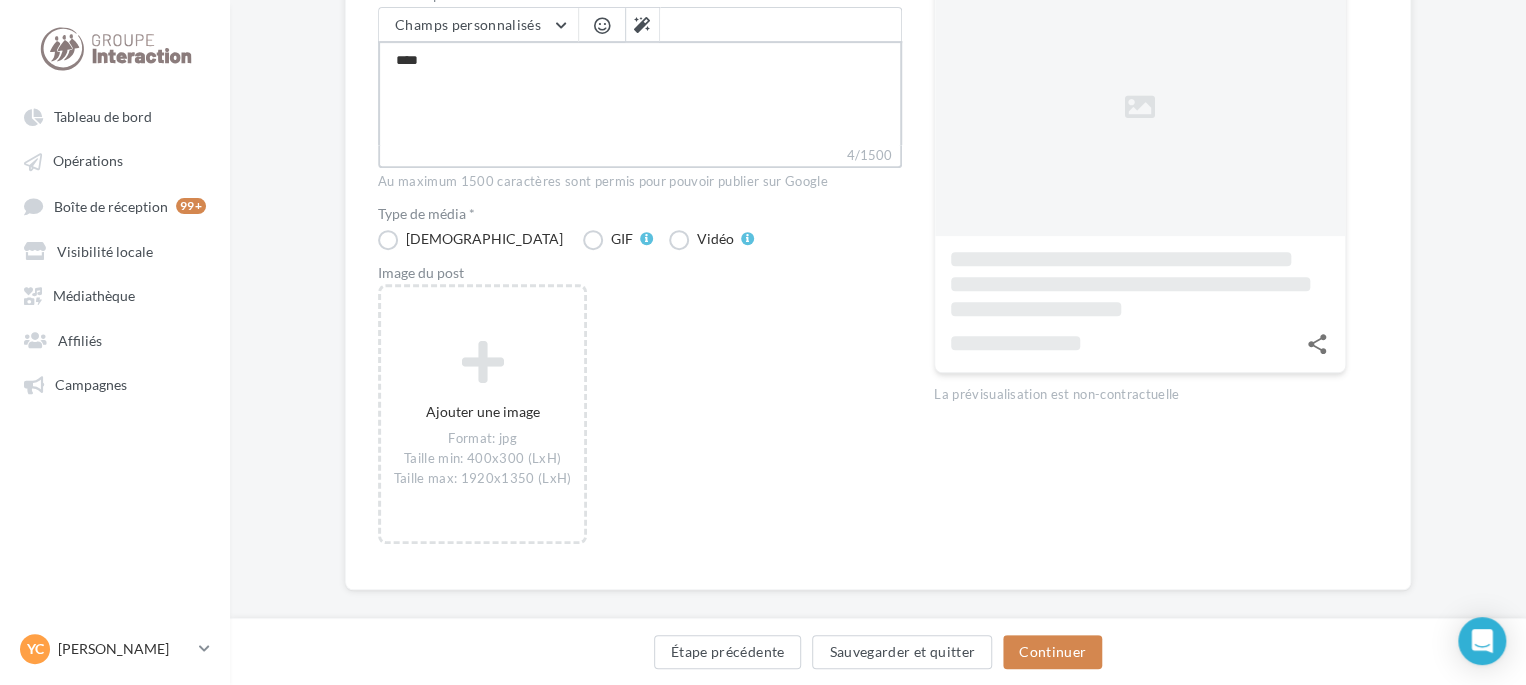 scroll, scrollTop: 400, scrollLeft: 0, axis: vertical 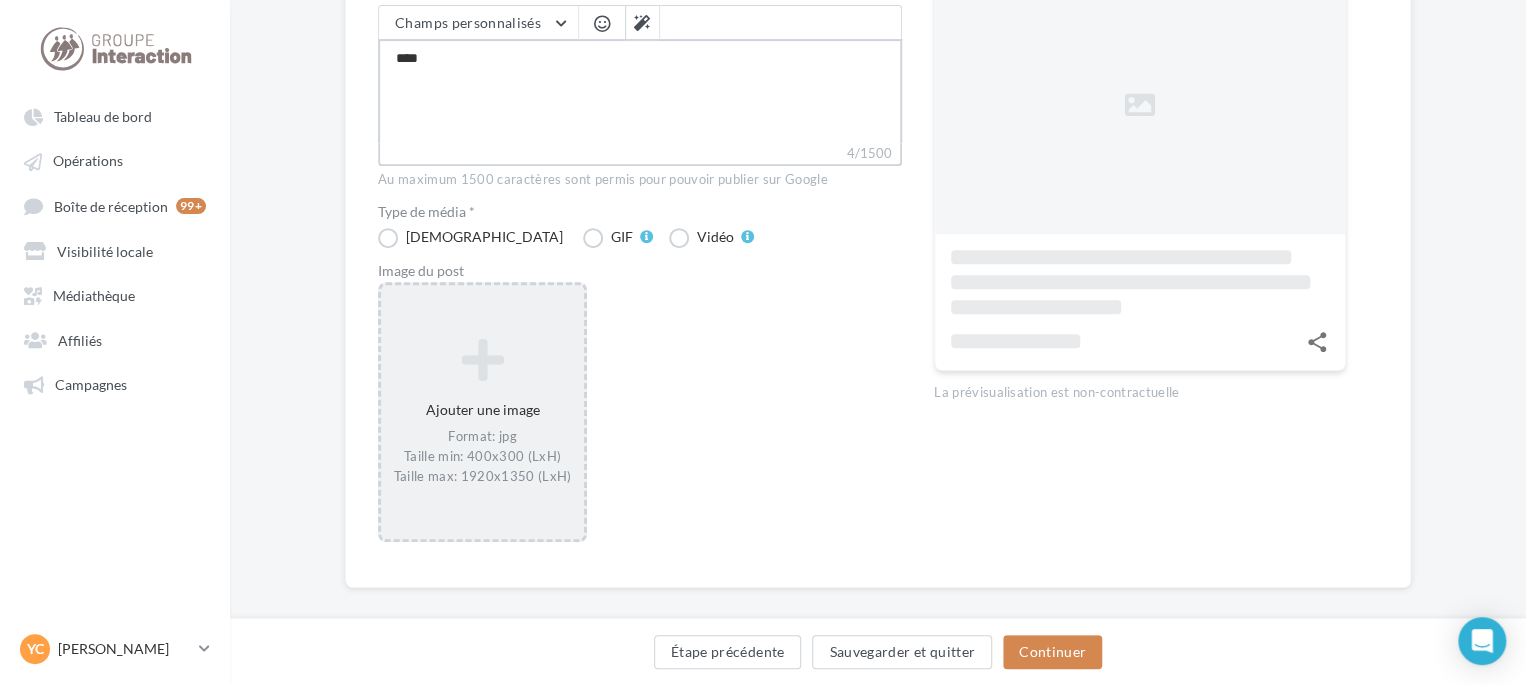 type on "****" 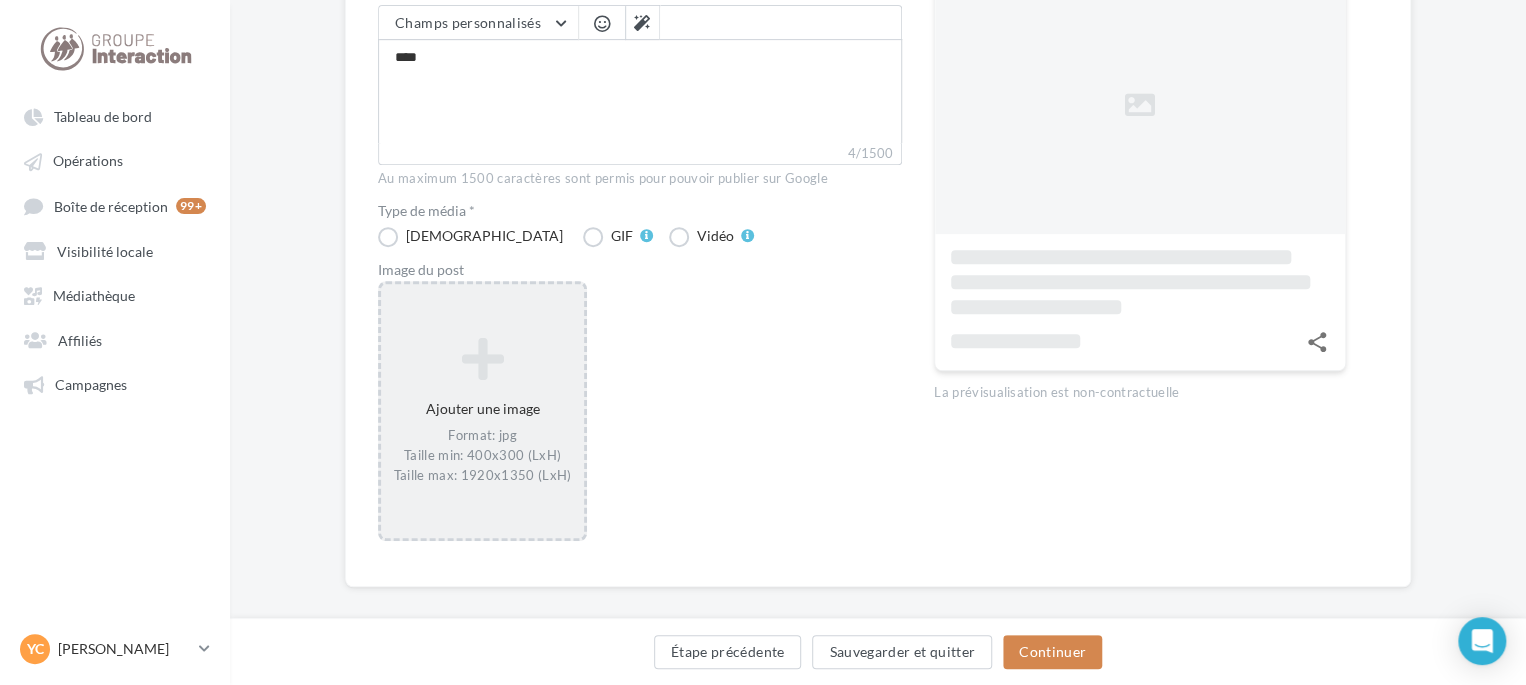 click at bounding box center [482, 359] 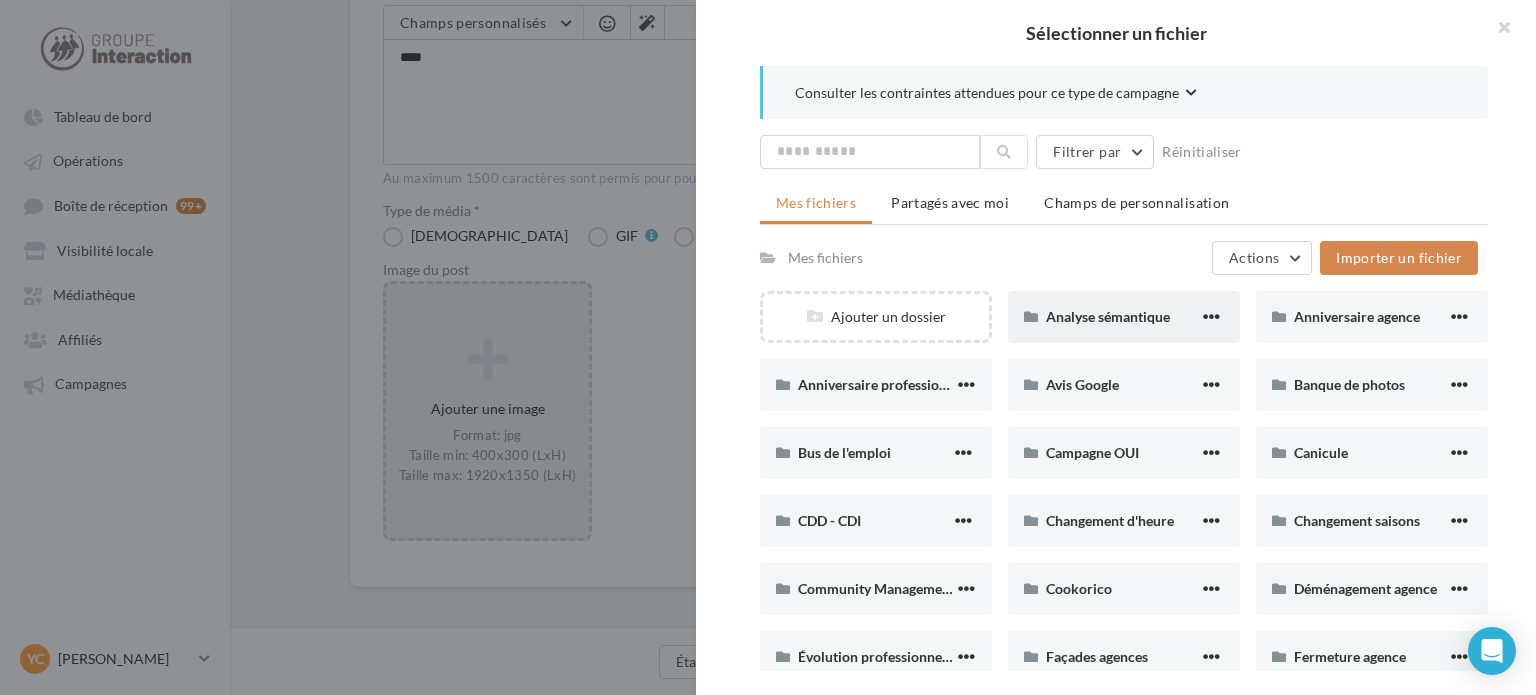 click on "Analyse sémantique" at bounding box center (1124, 317) 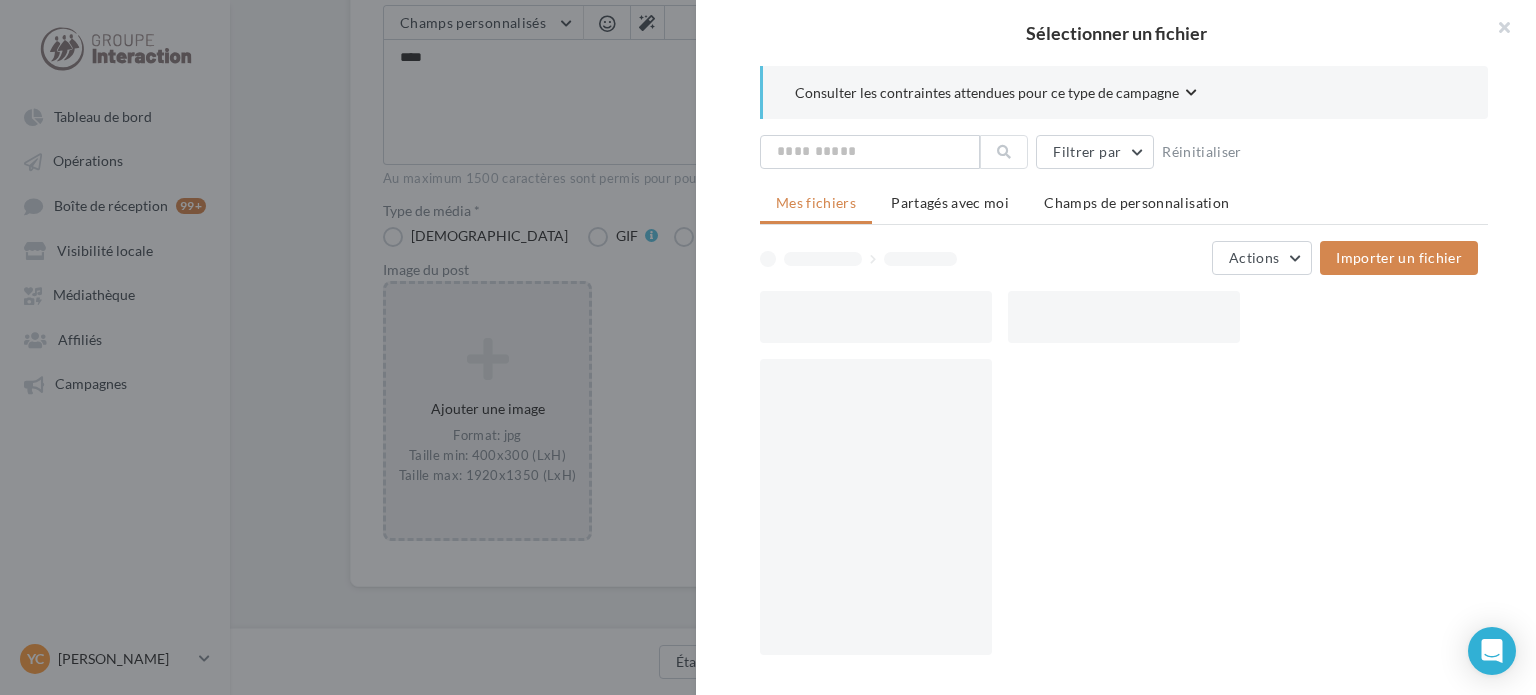 click at bounding box center (1124, 317) 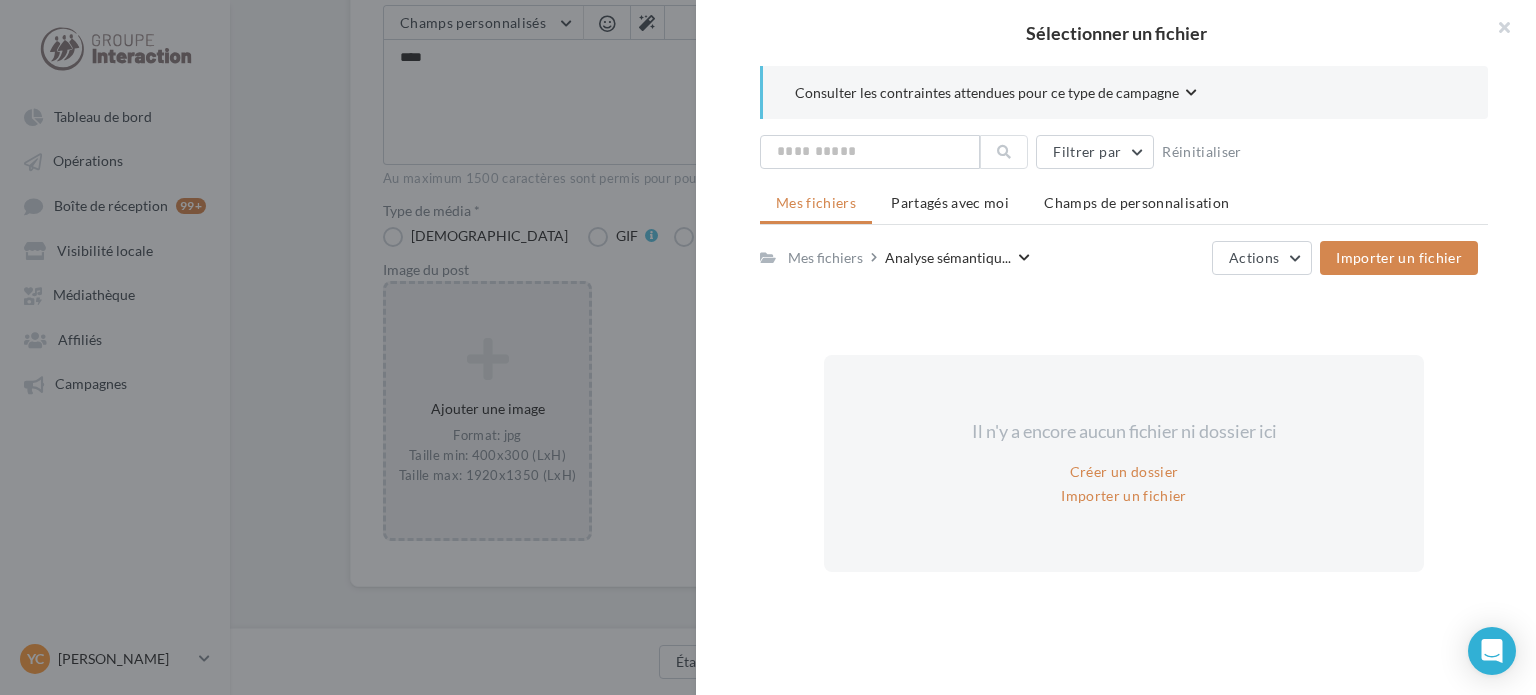 click on "Mes fichiers        Analyse sémantiqu..." at bounding box center [895, 257] 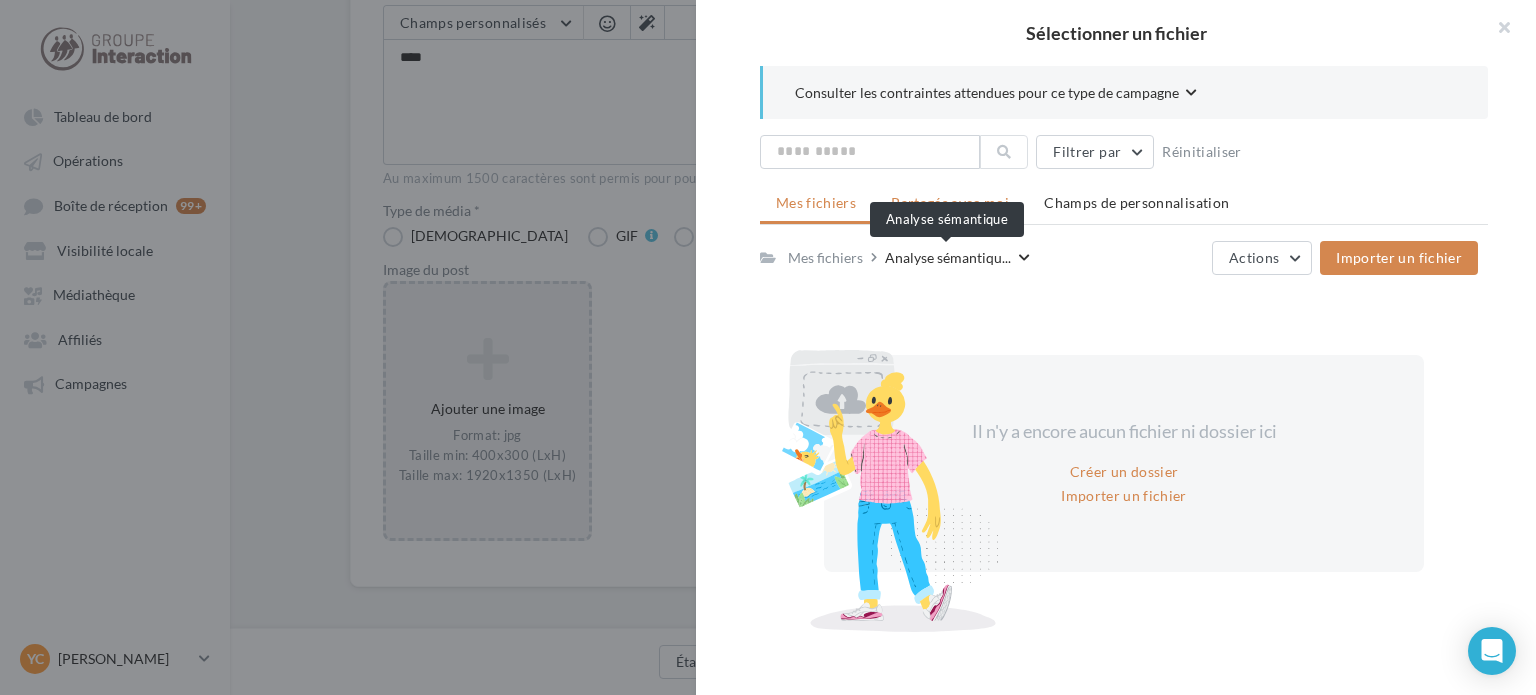 click on "Partagés avec moi" at bounding box center [950, 203] 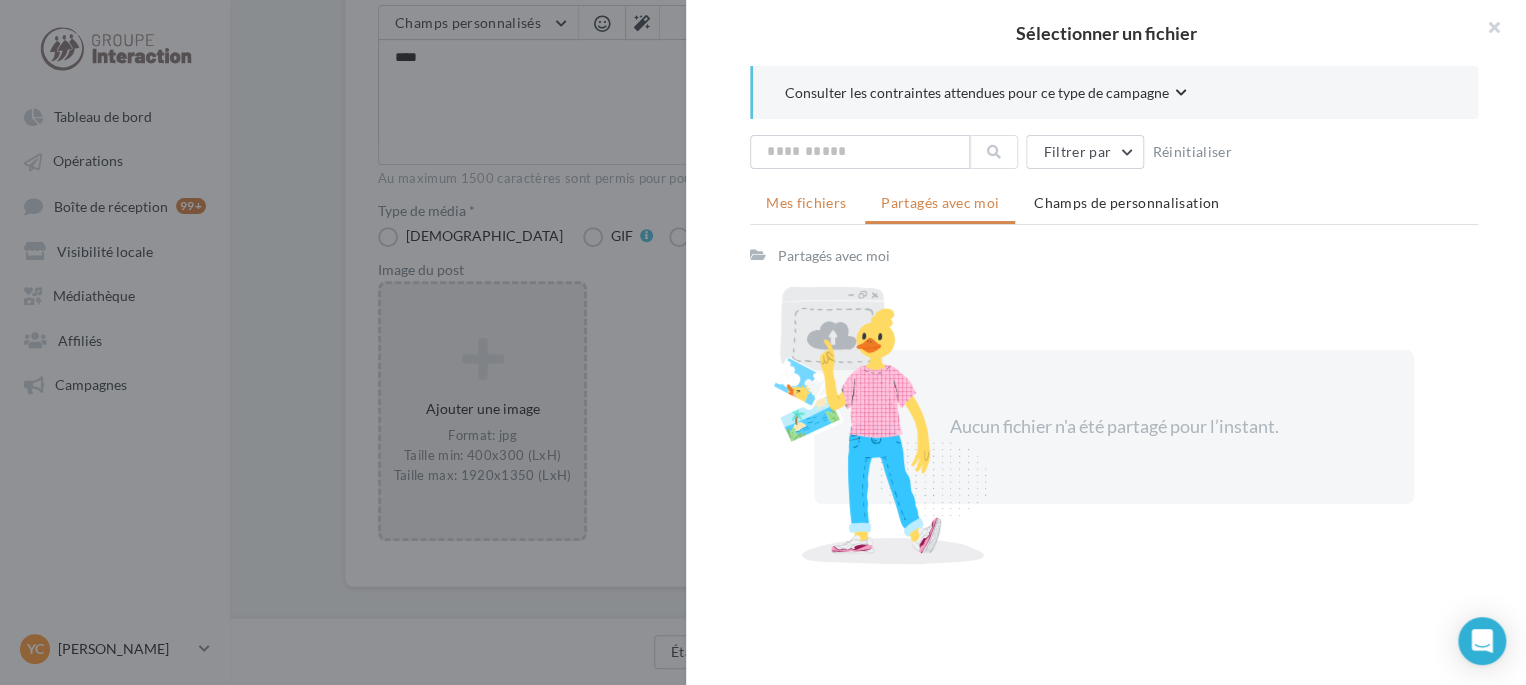 click on "Mes fichiers" at bounding box center [806, 202] 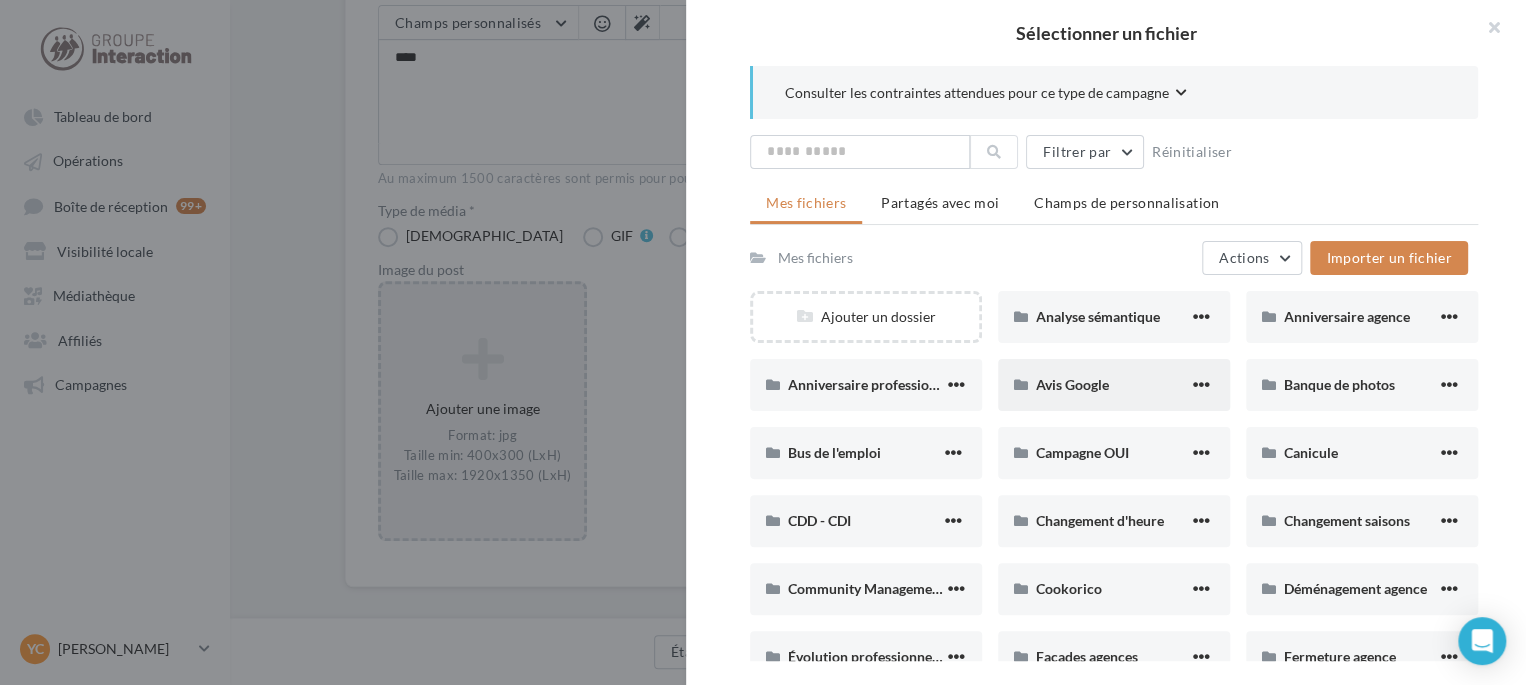 click on "Avis Google" at bounding box center [1112, 385] 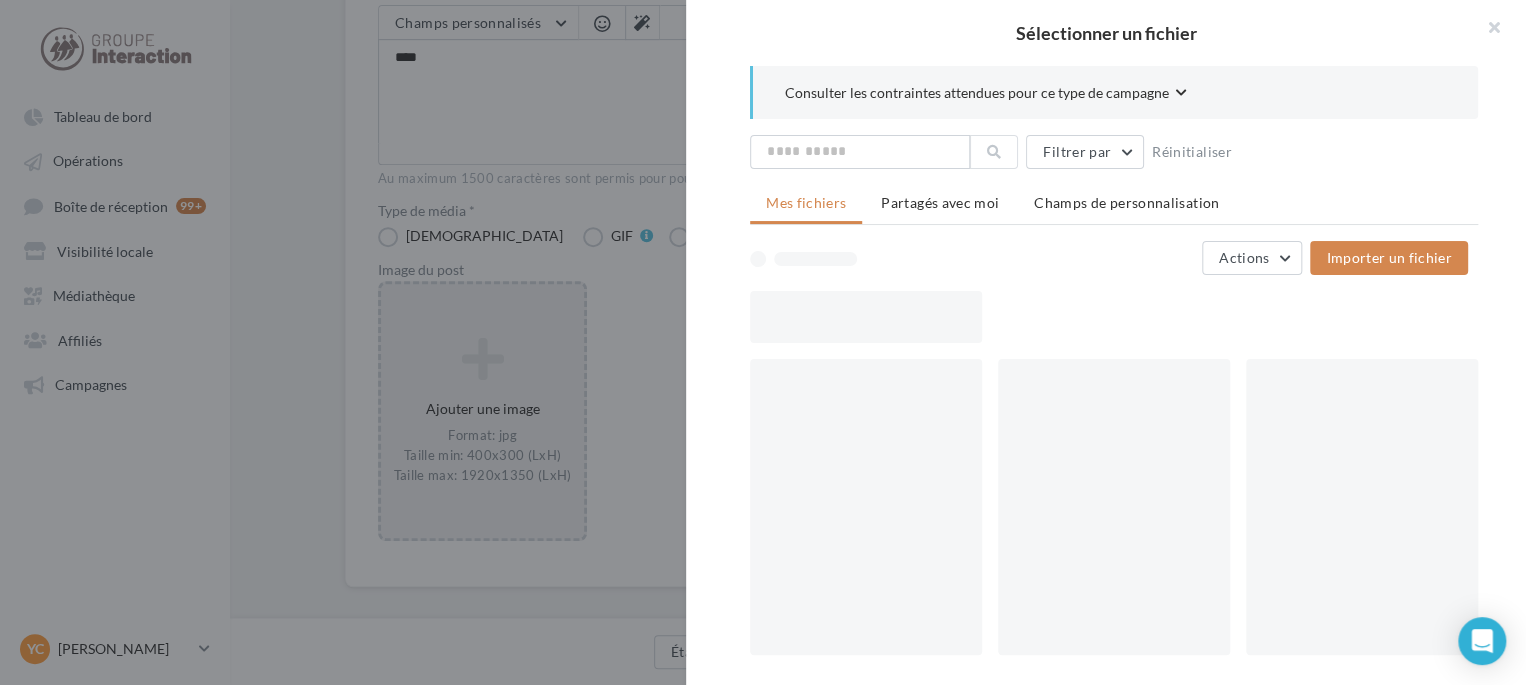 click at bounding box center (1114, 507) 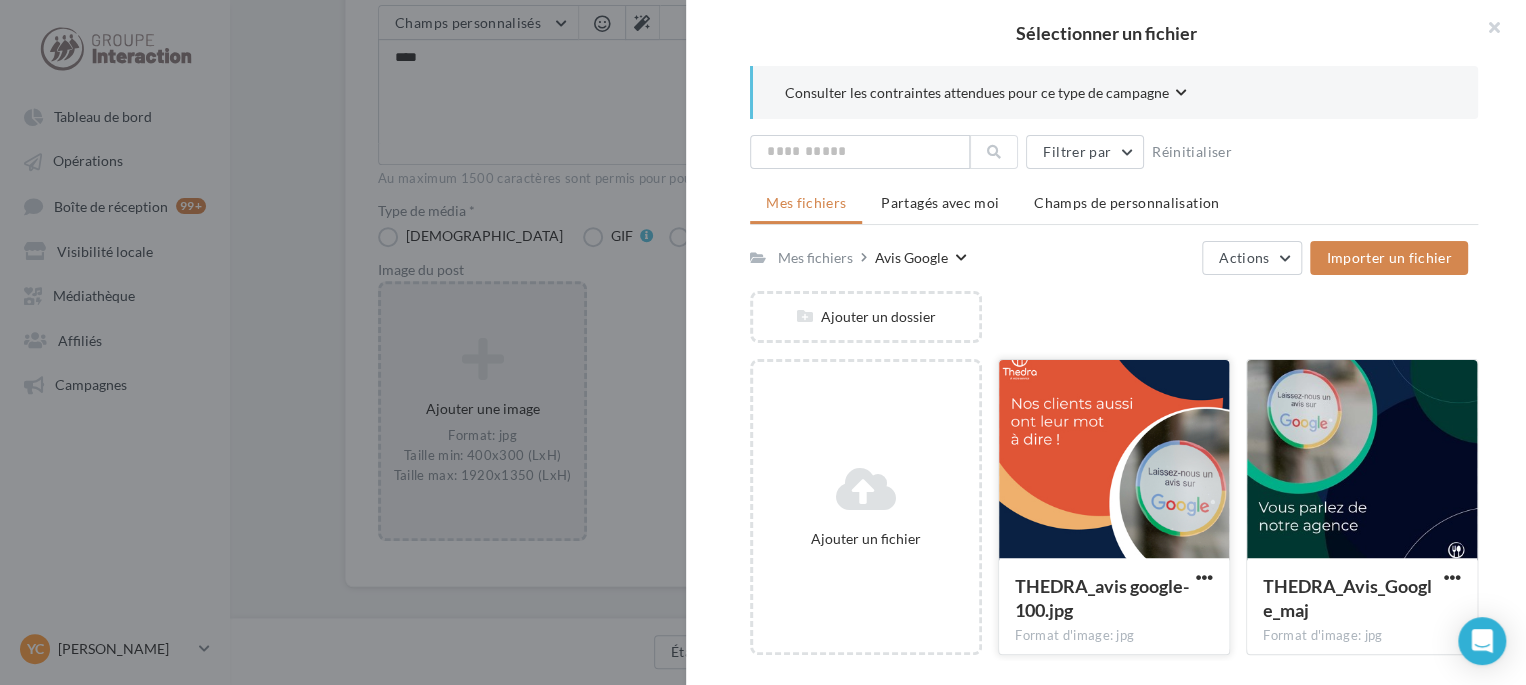 click at bounding box center (1114, 460) 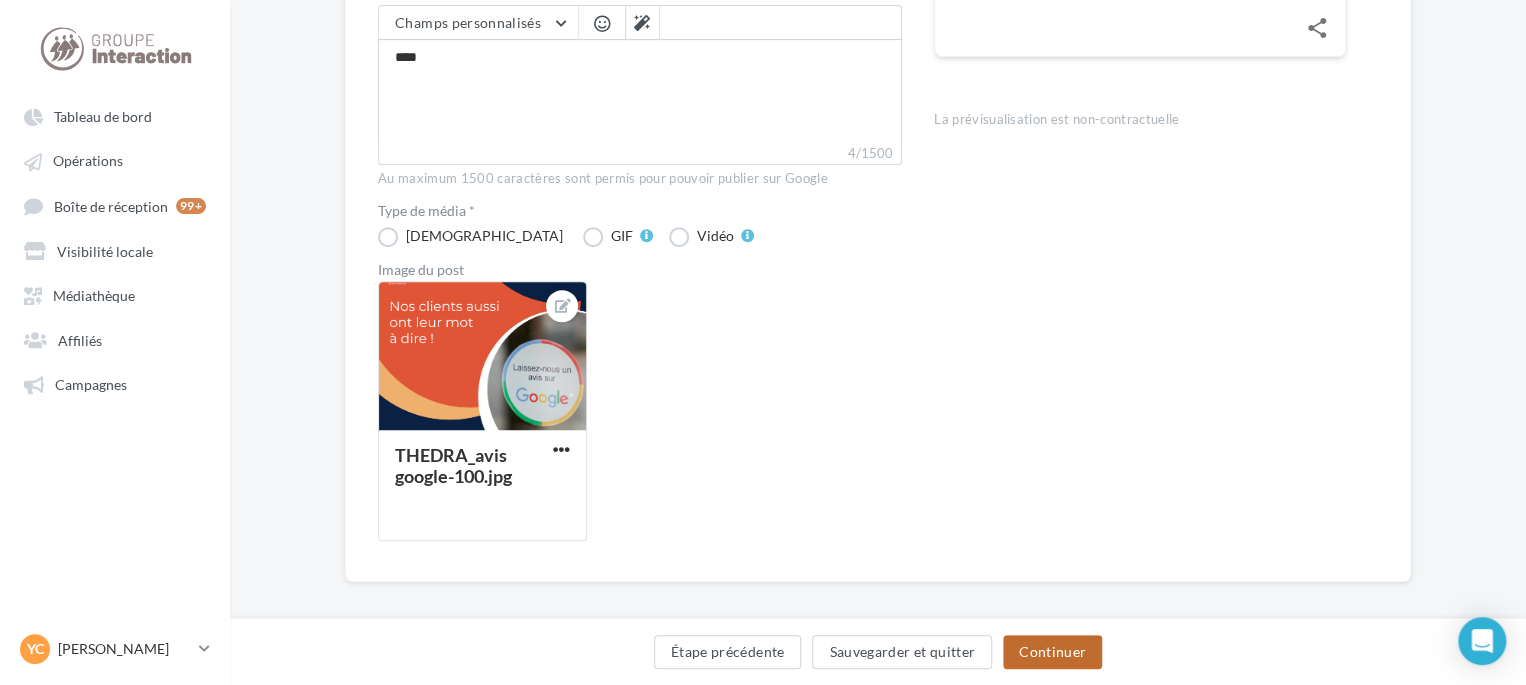 click on "Continuer" at bounding box center [1052, 652] 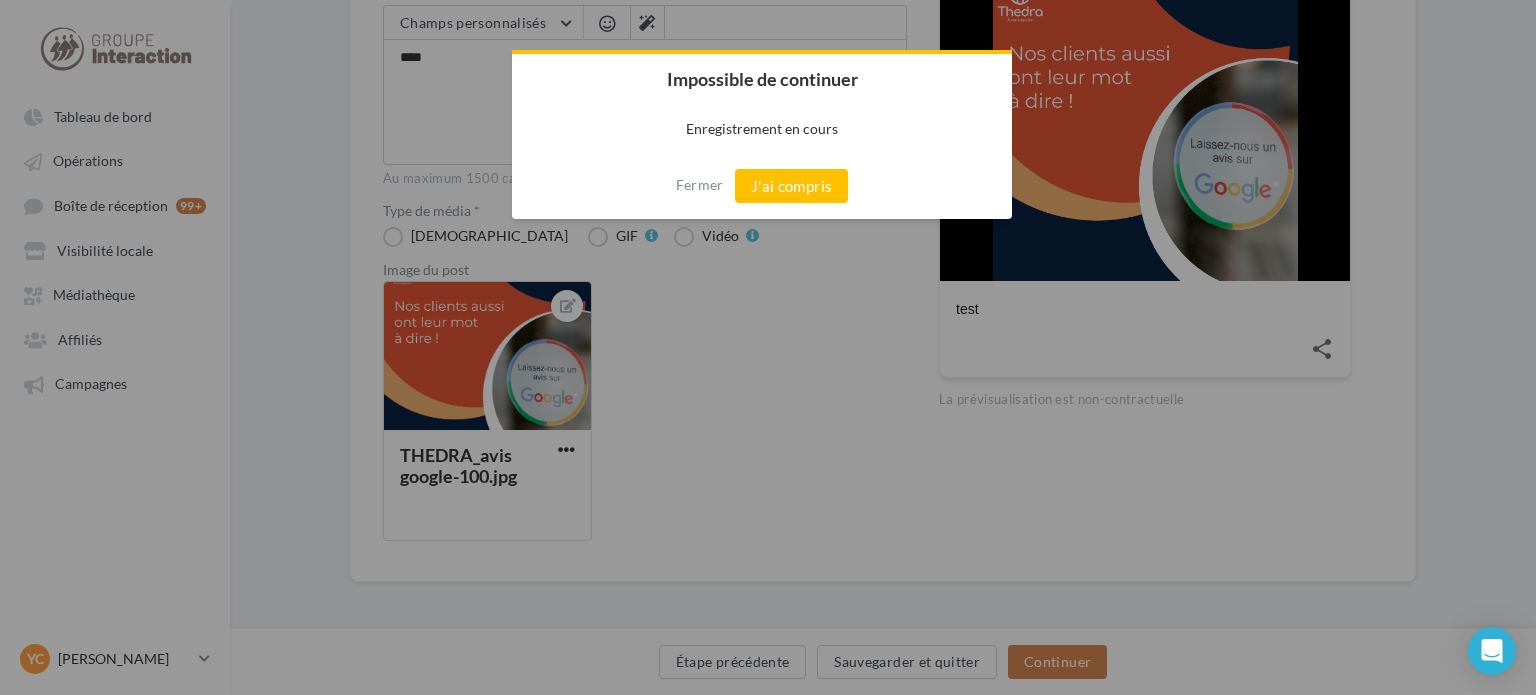 click on "J'ai compris" at bounding box center (792, 186) 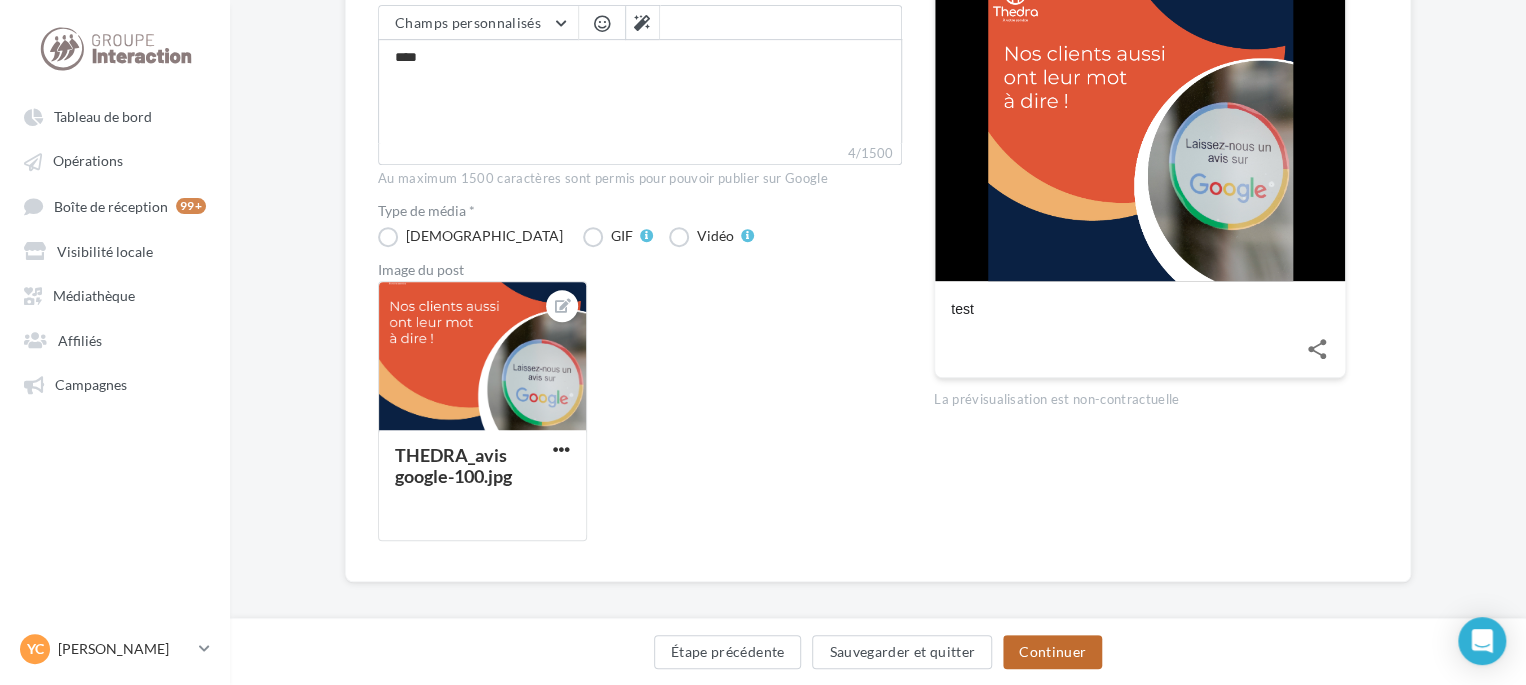 drag, startPoint x: 1070, startPoint y: 655, endPoint x: 1043, endPoint y: 631, distance: 36.124783 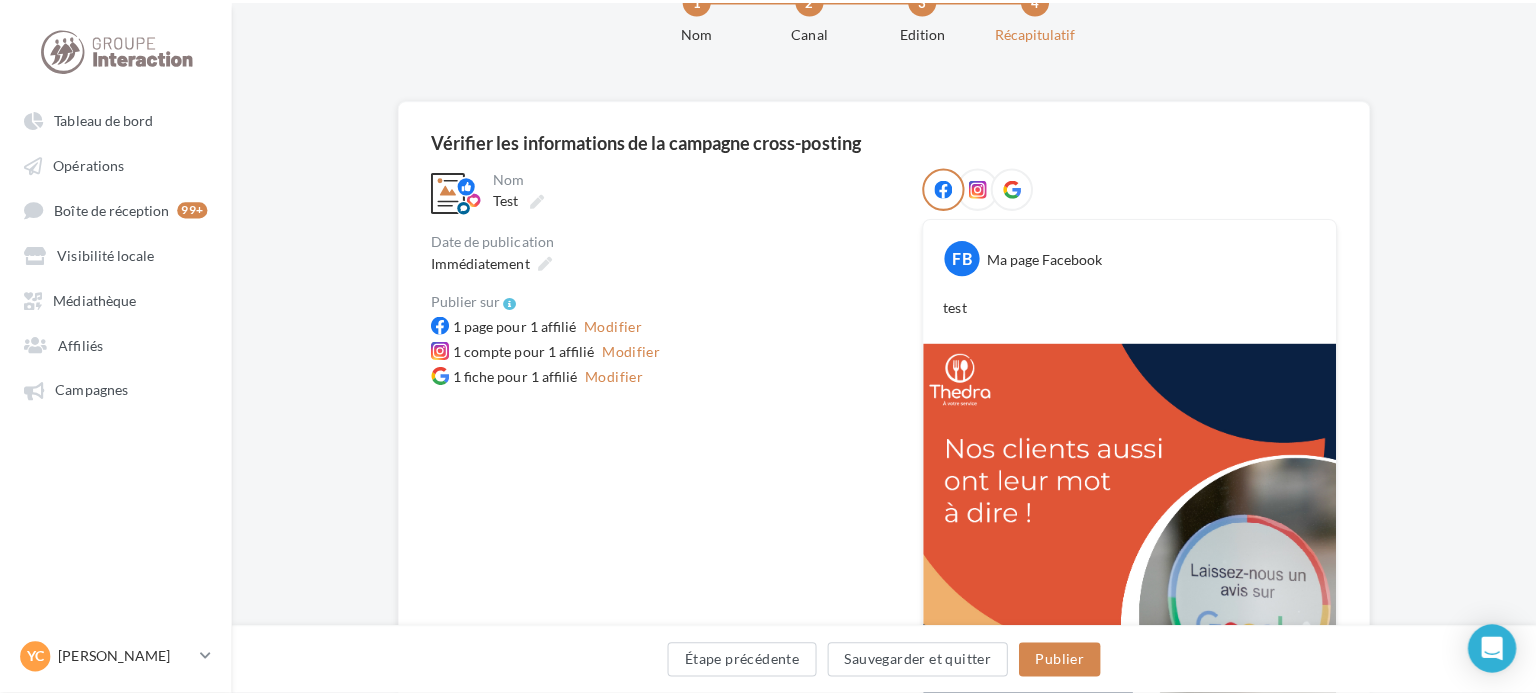scroll, scrollTop: 100, scrollLeft: 0, axis: vertical 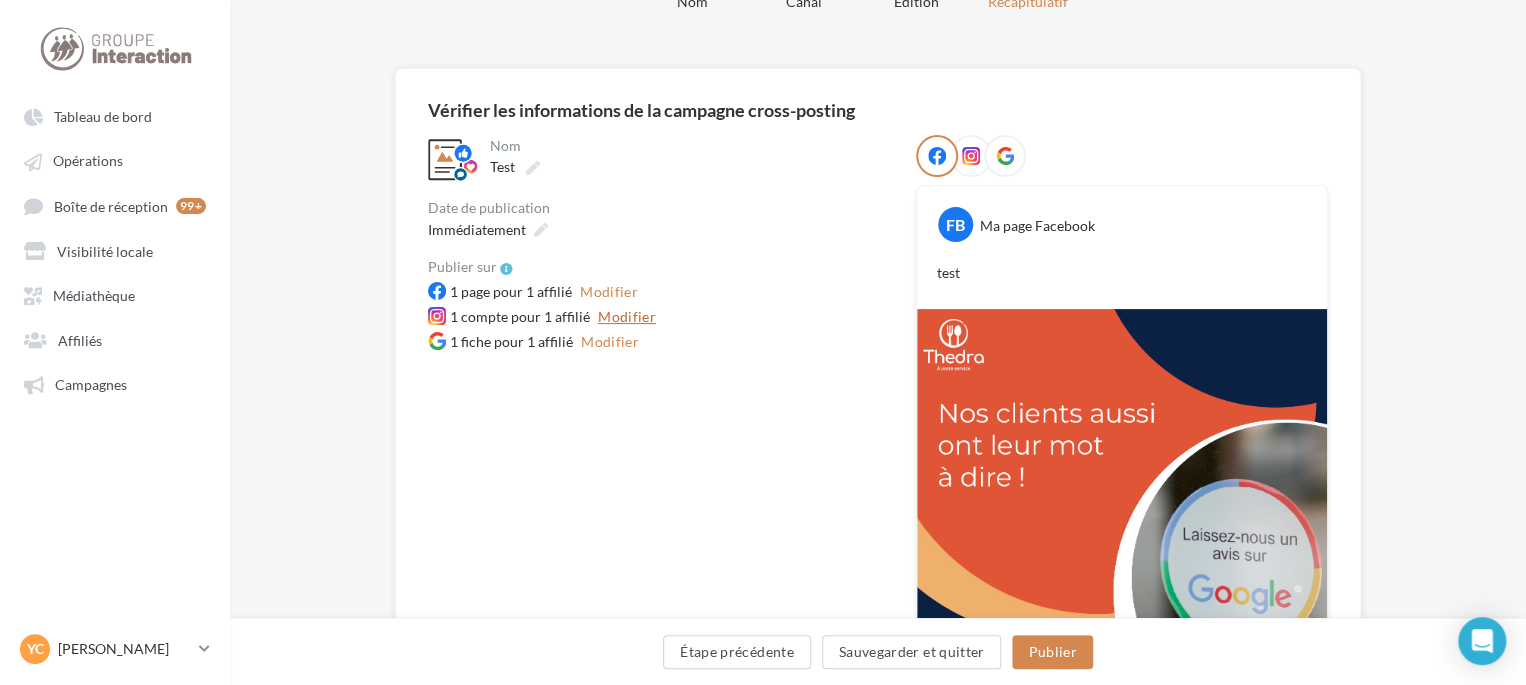 click on "Modifier" at bounding box center (627, 317) 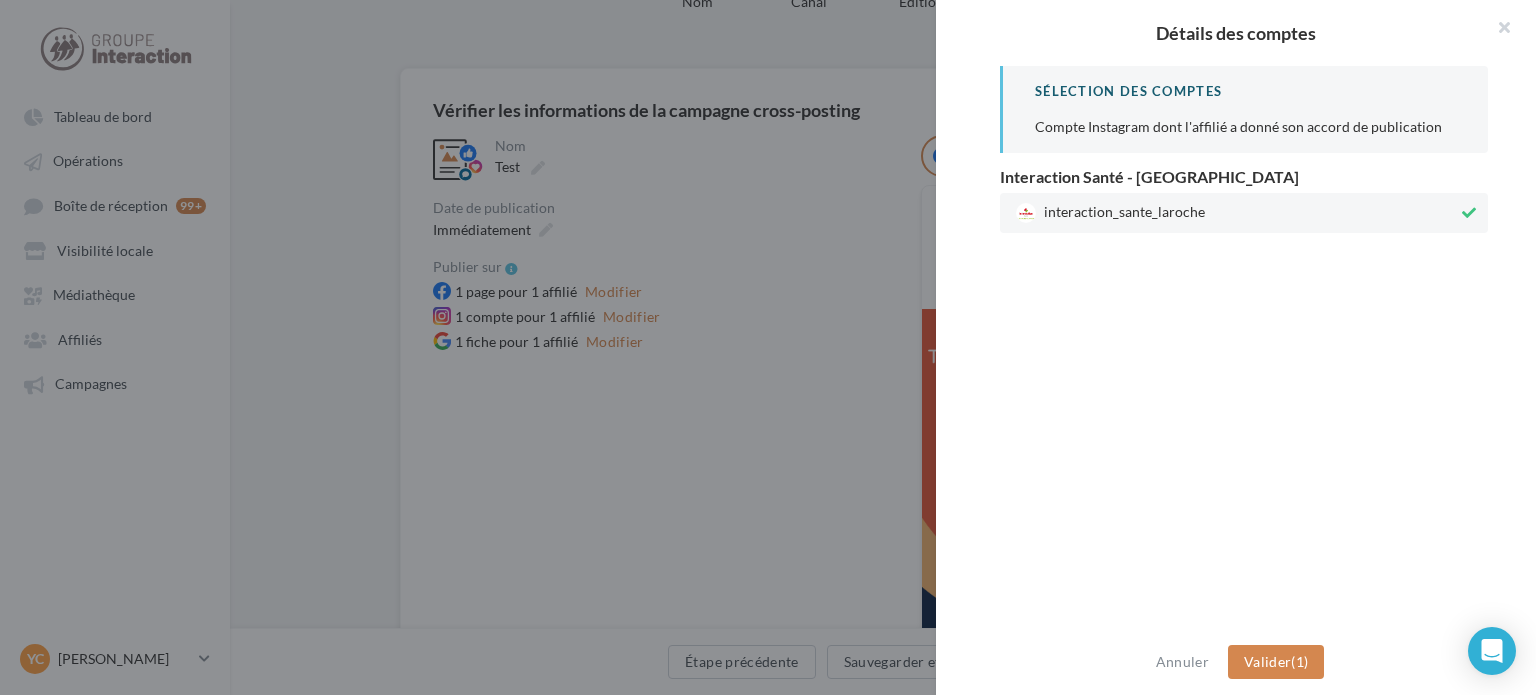 click at bounding box center [768, 347] 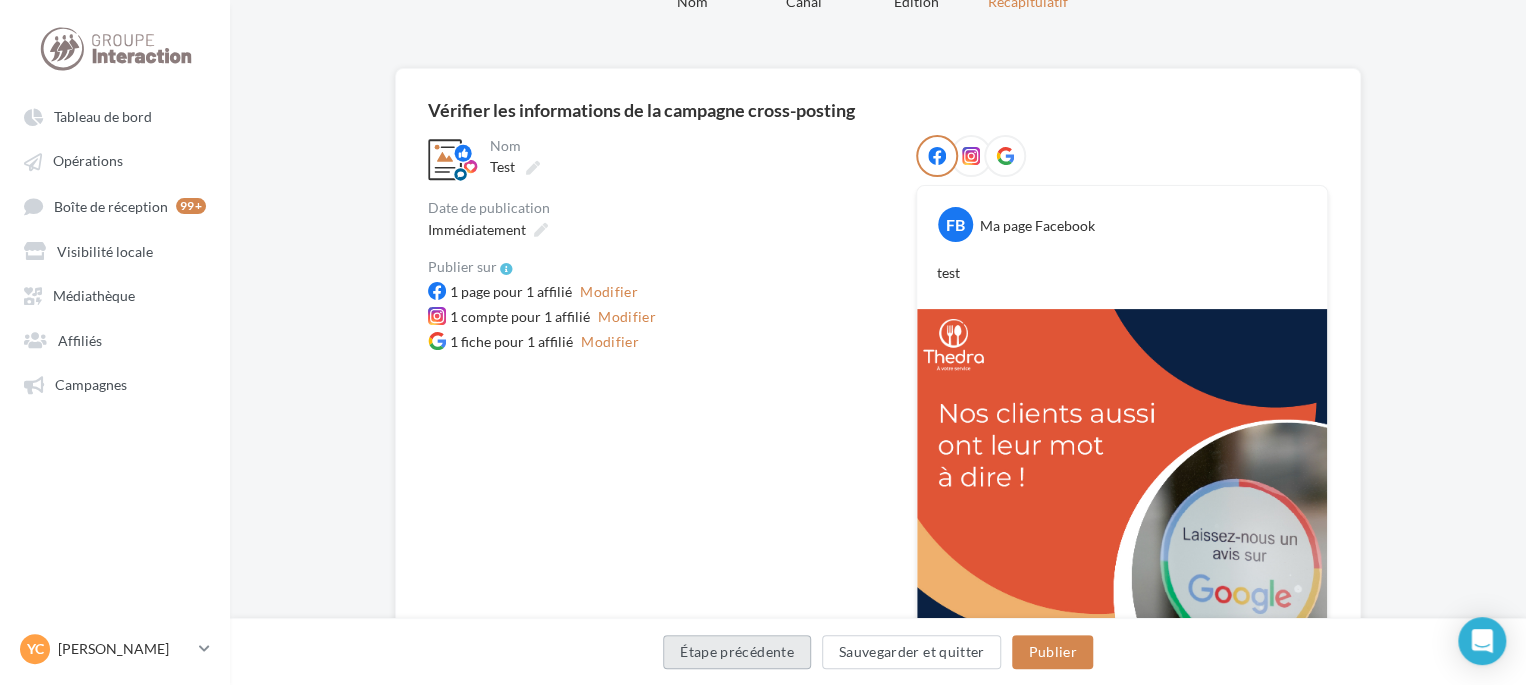 click on "Étape précédente" at bounding box center [737, 652] 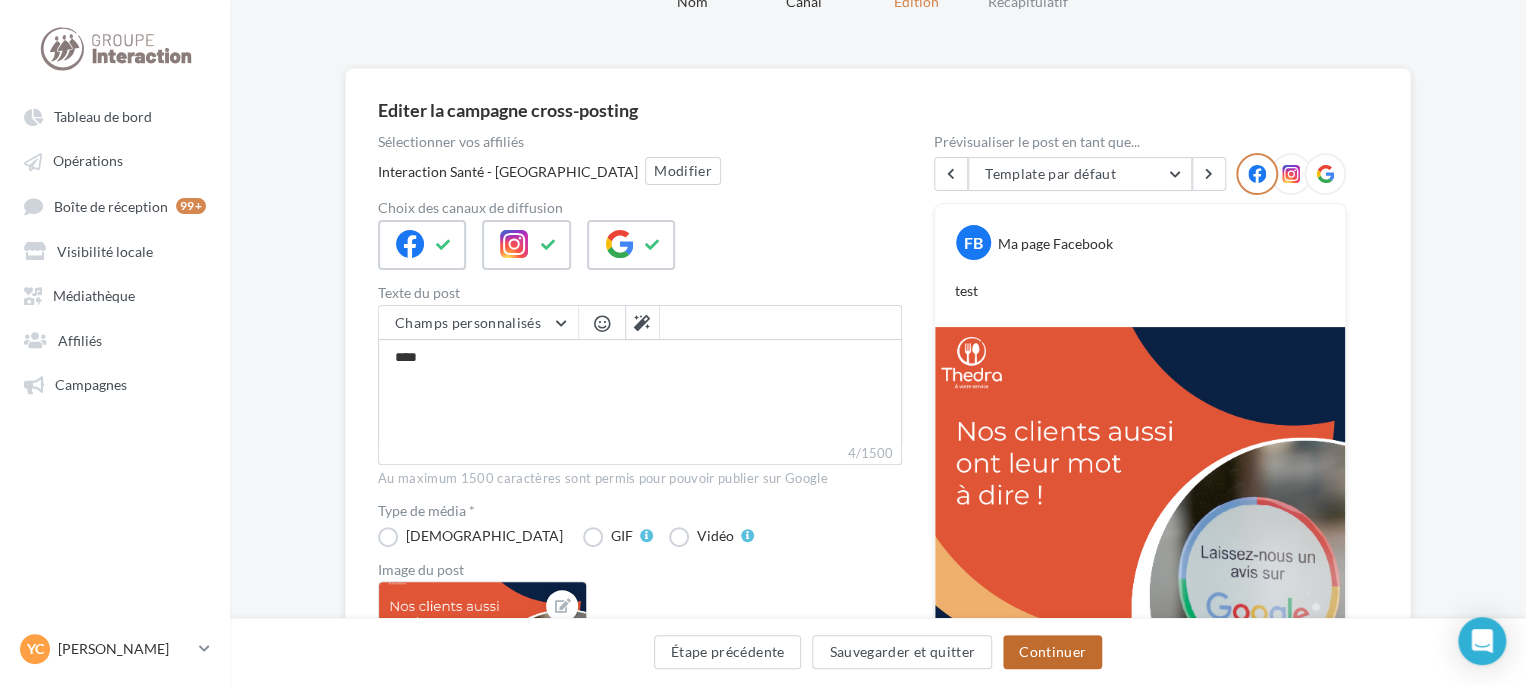 click on "Continuer" at bounding box center (1052, 652) 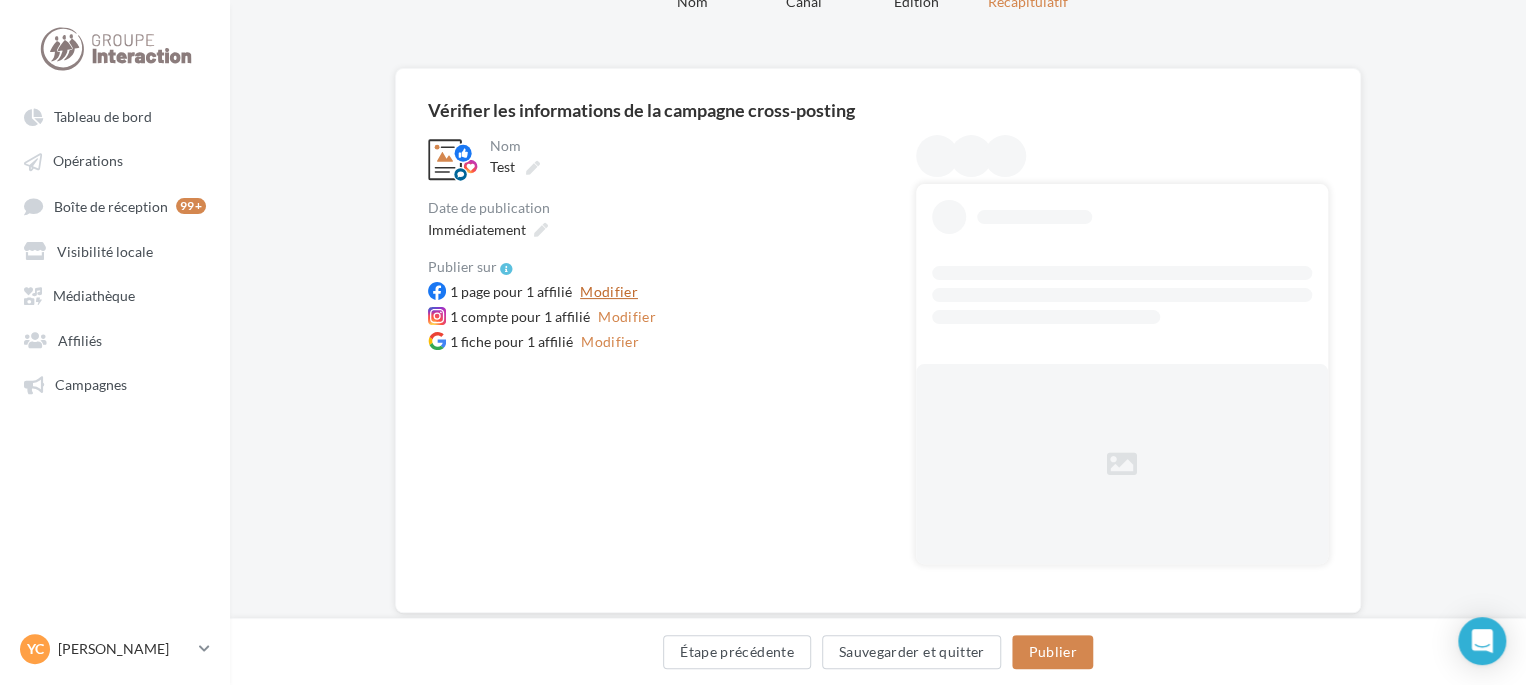 click on "Modifier" at bounding box center (609, 292) 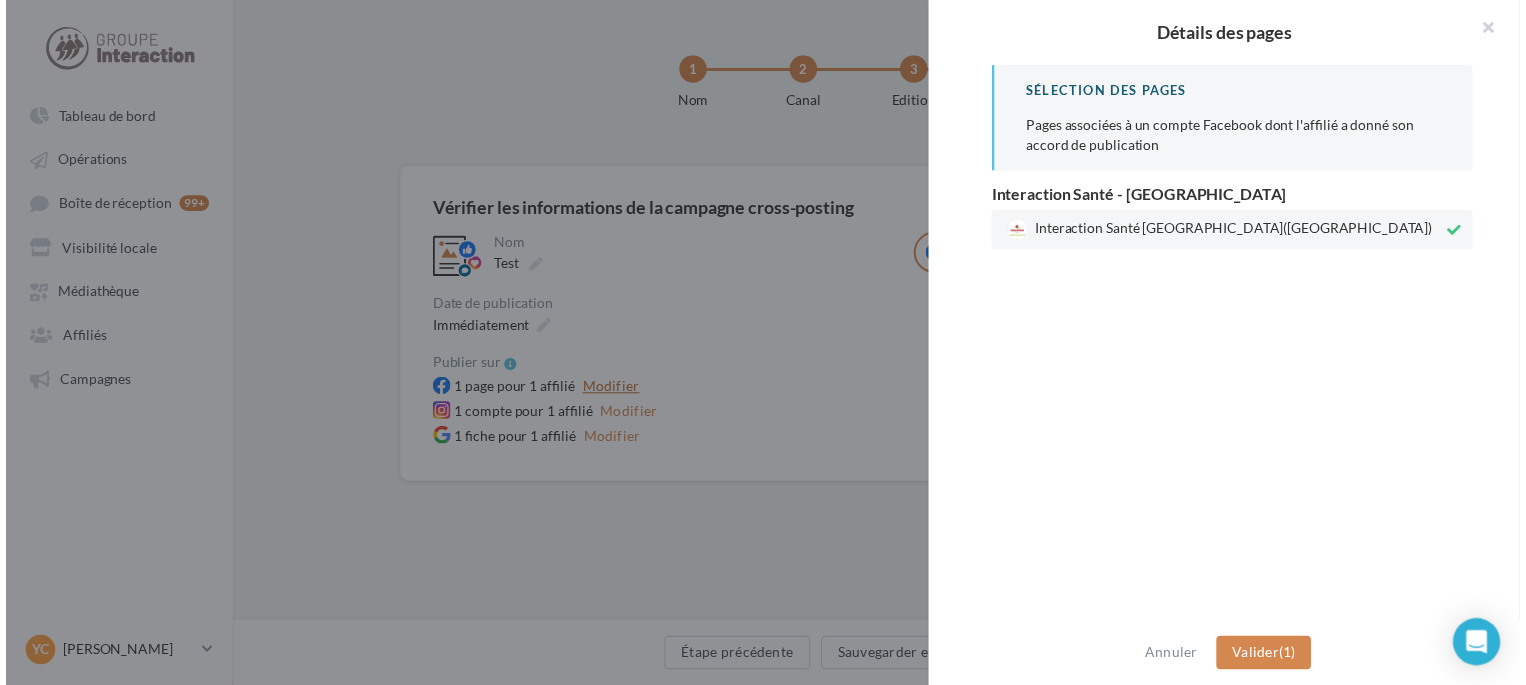 scroll, scrollTop: 0, scrollLeft: 0, axis: both 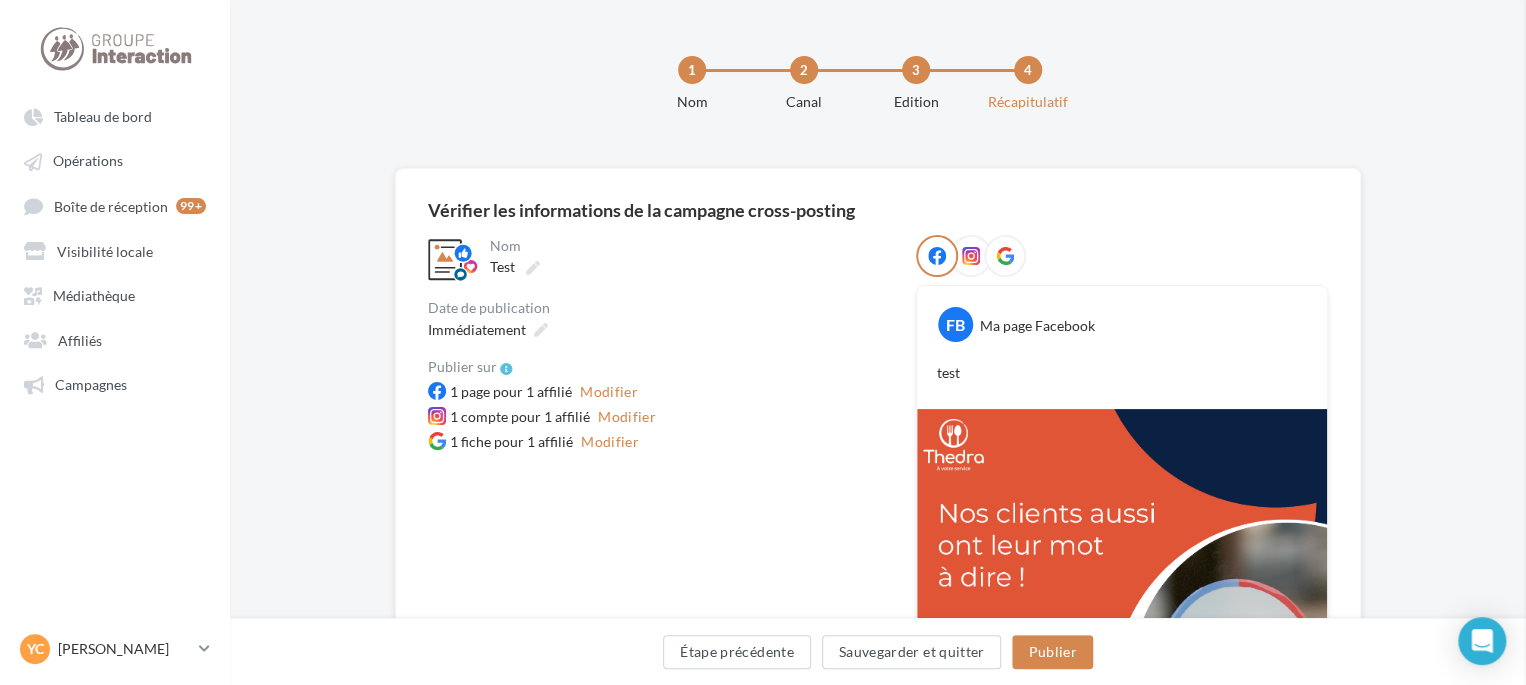click at bounding box center [2289, 342] 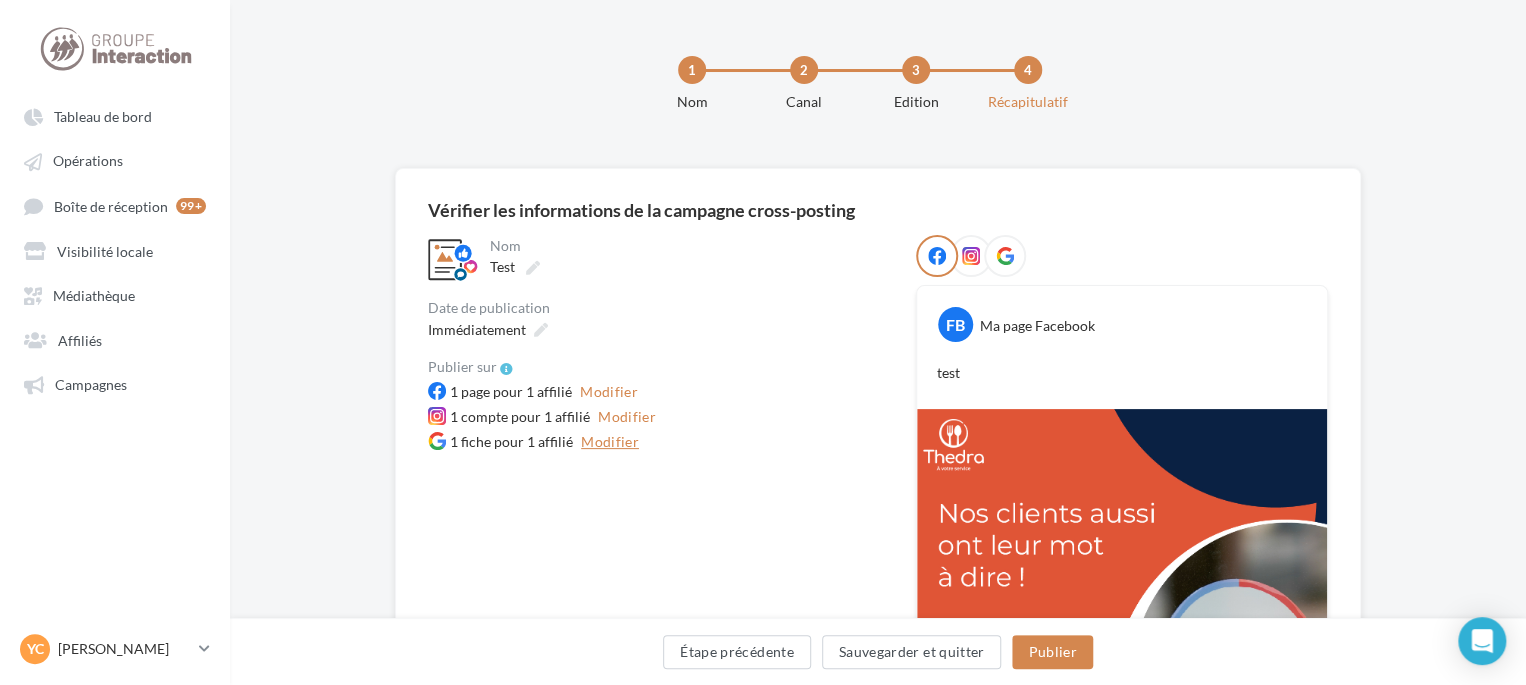 click on "Modifier" at bounding box center (610, 442) 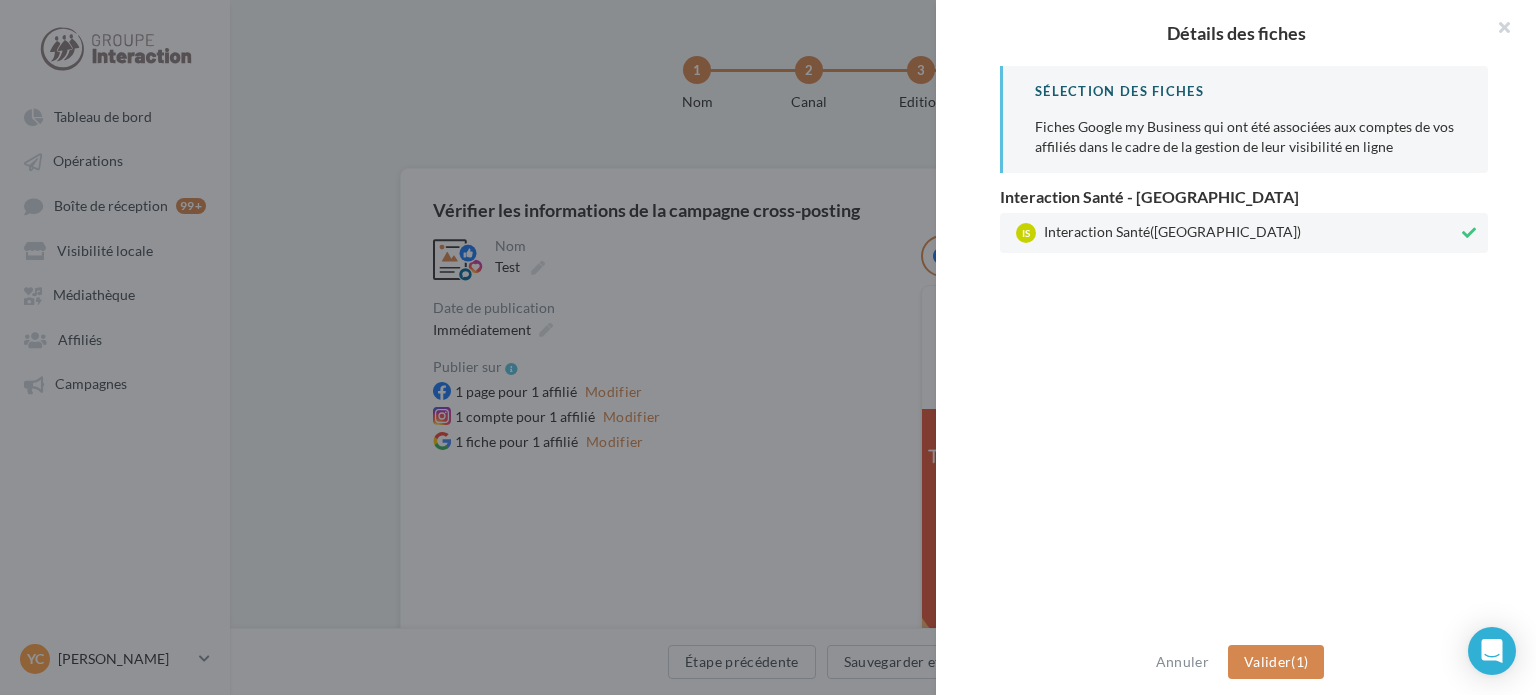 click at bounding box center (768, 347) 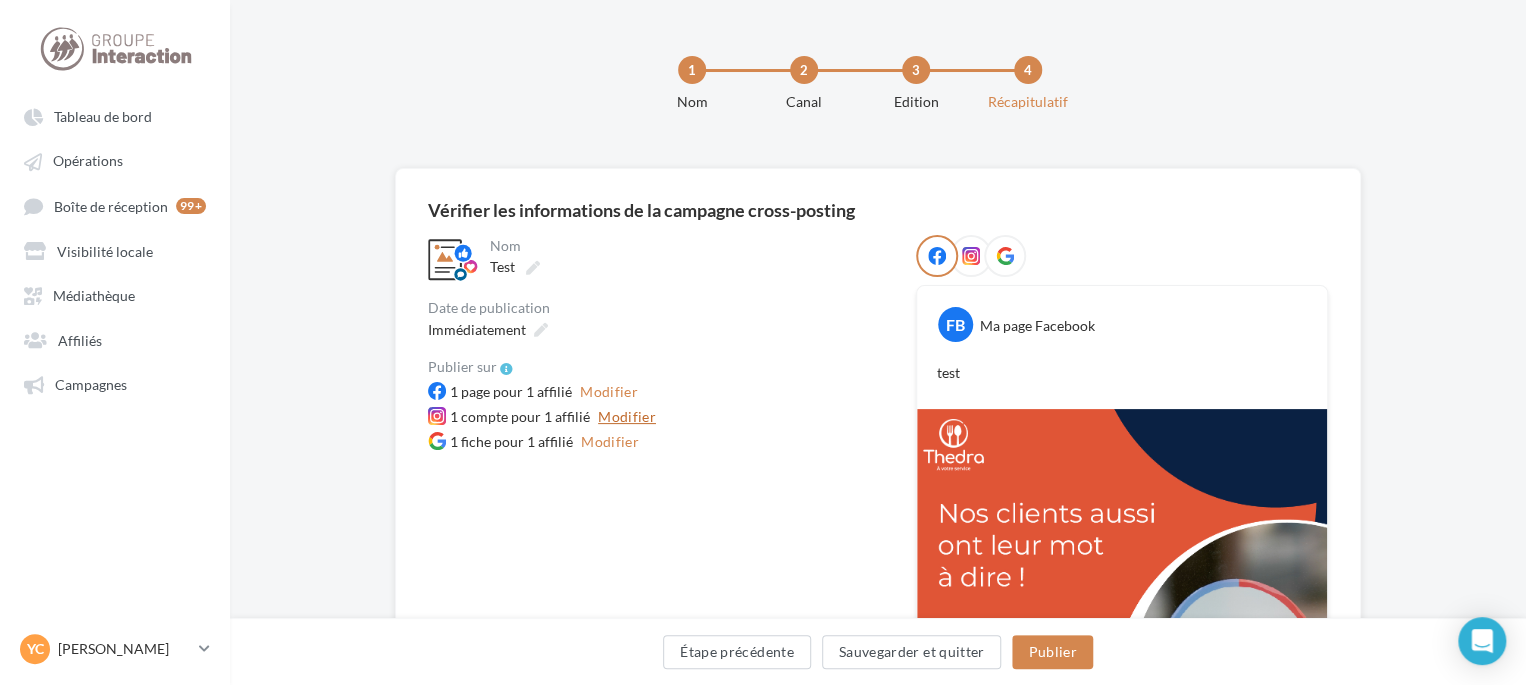 click on "Modifier" at bounding box center [627, 417] 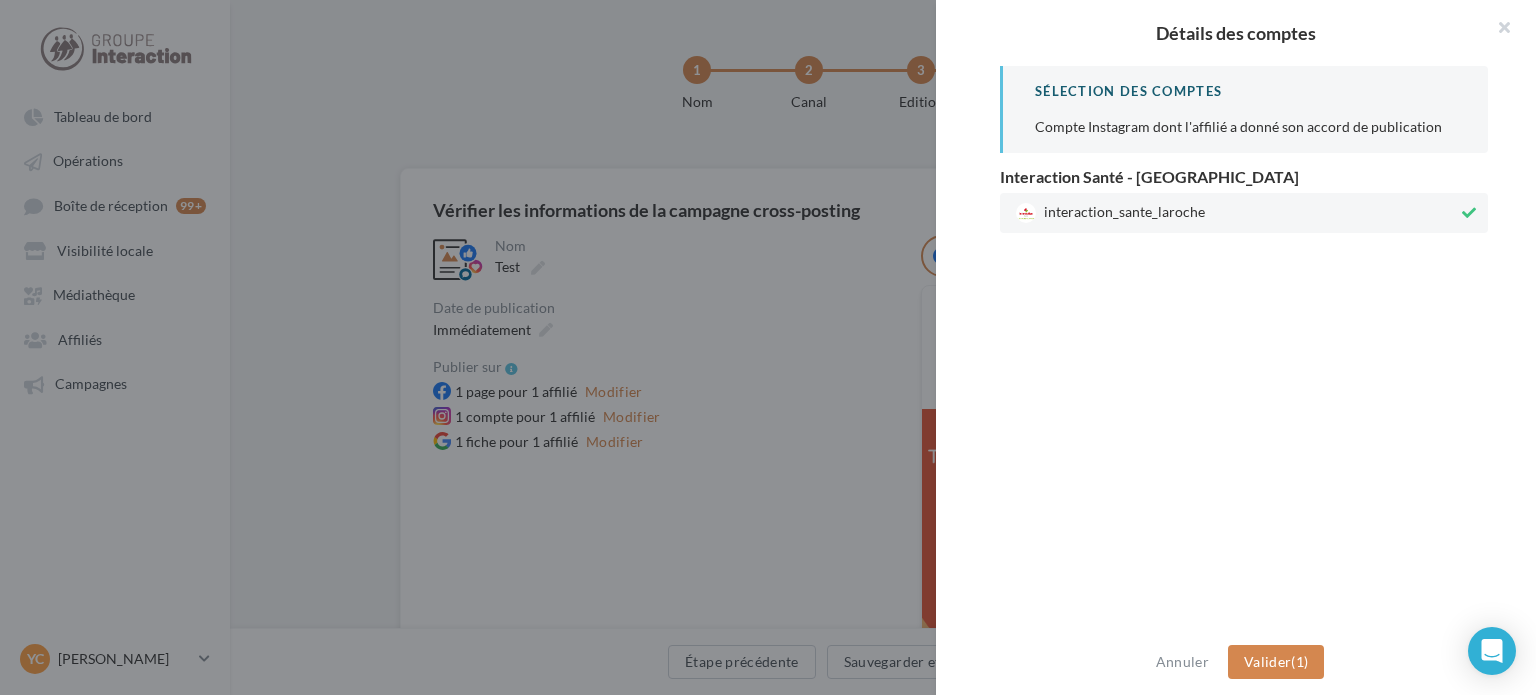 click at bounding box center [768, 347] 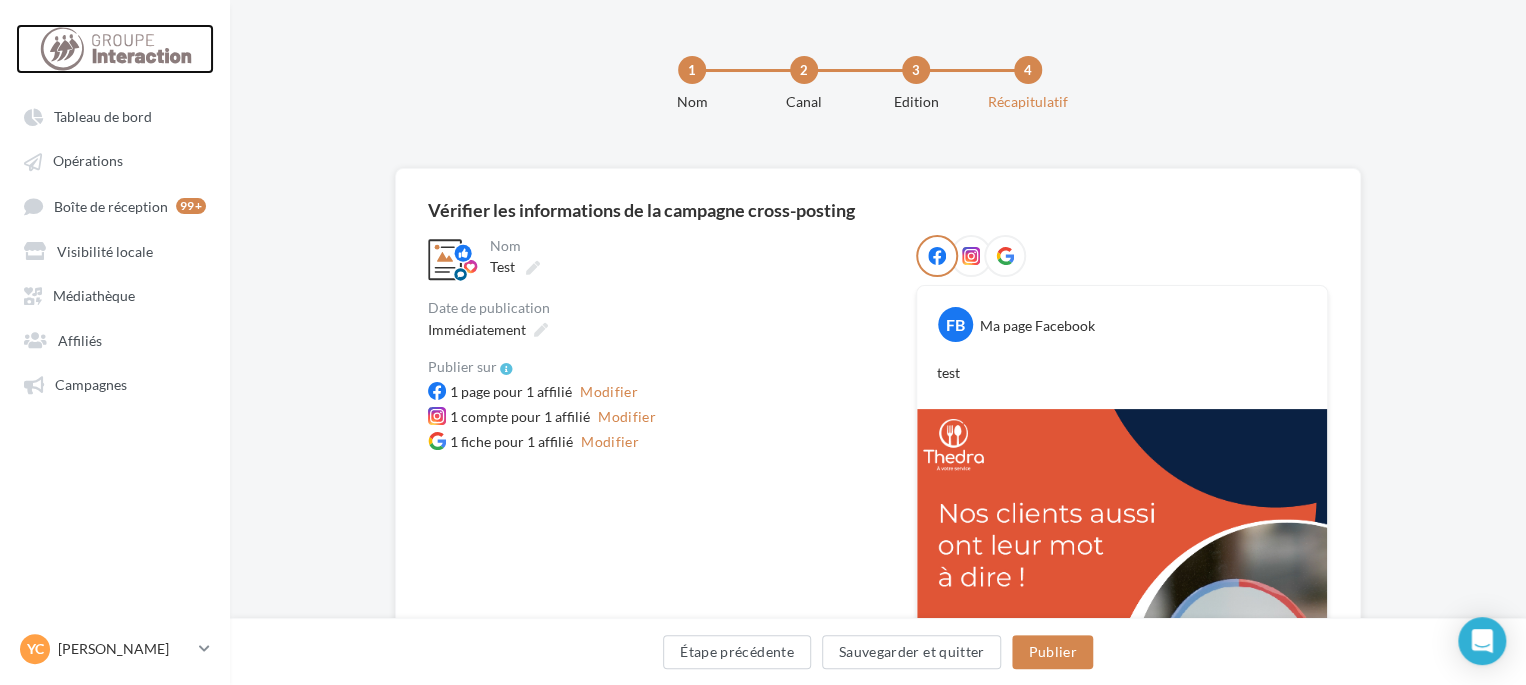 click at bounding box center [115, 49] 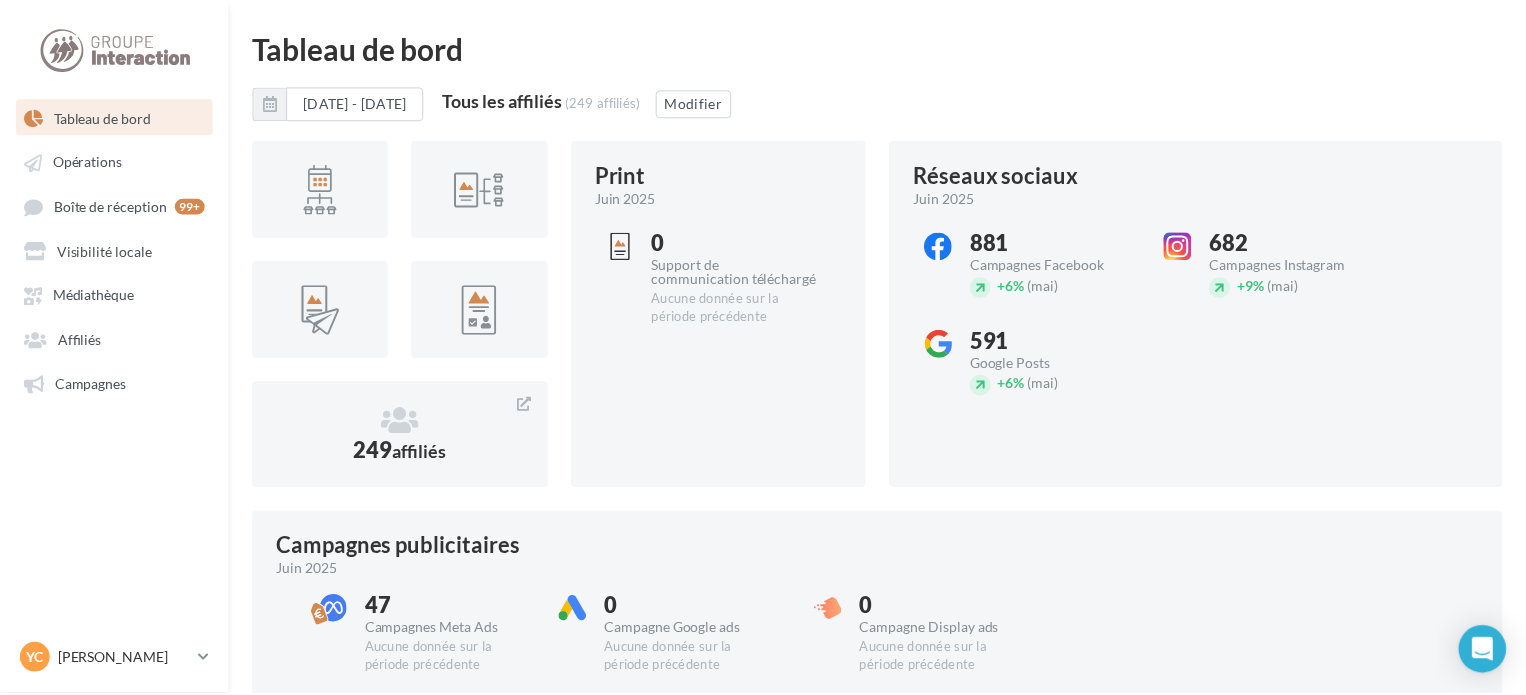 scroll, scrollTop: 0, scrollLeft: 0, axis: both 